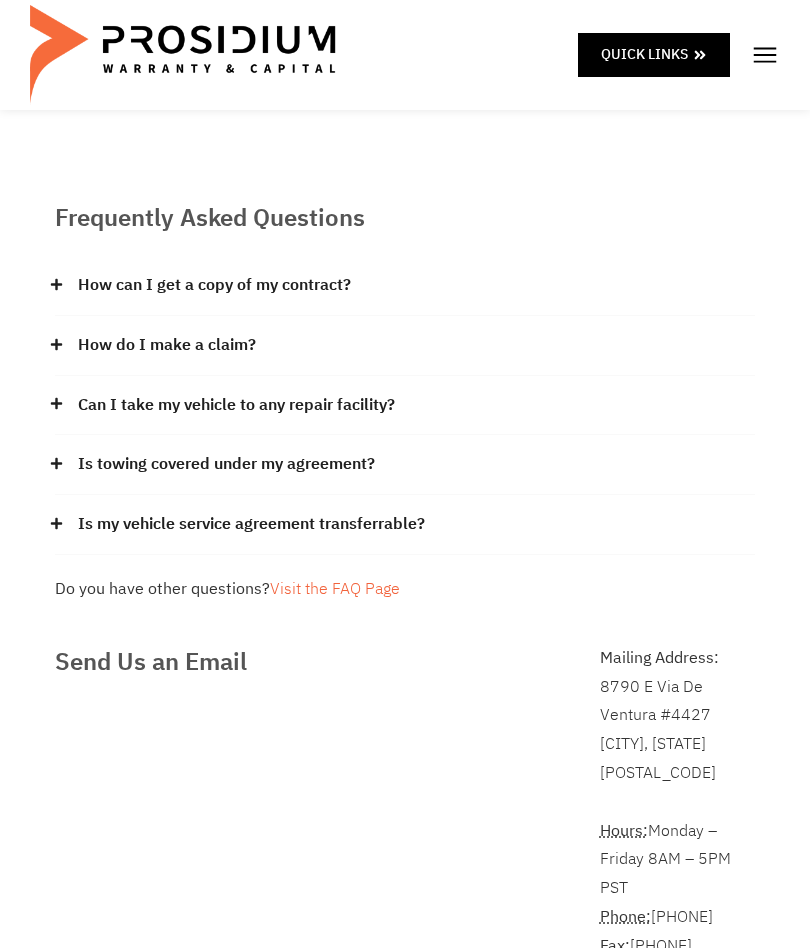 scroll, scrollTop: 0, scrollLeft: 0, axis: both 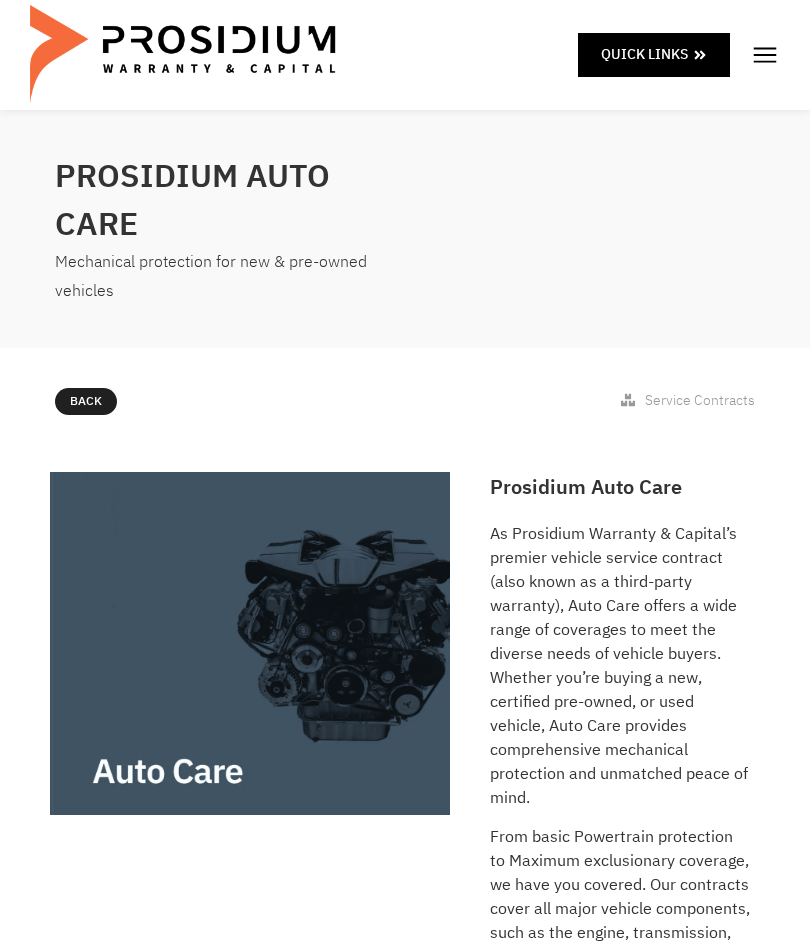 click at bounding box center (765, 55) 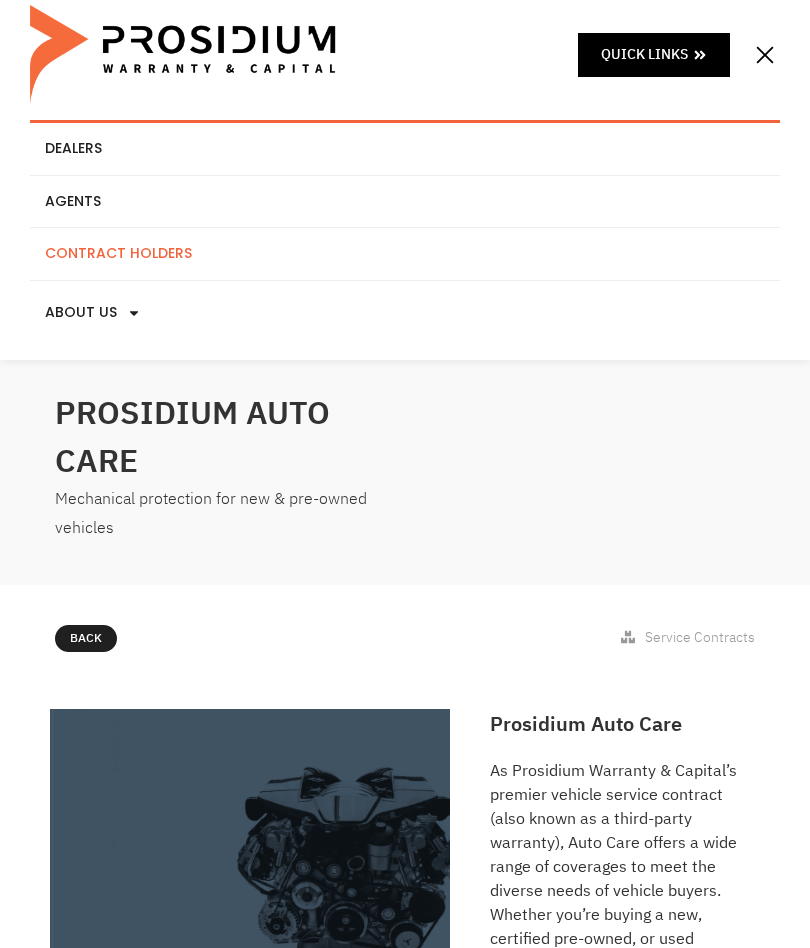 click on "Contract Holders" 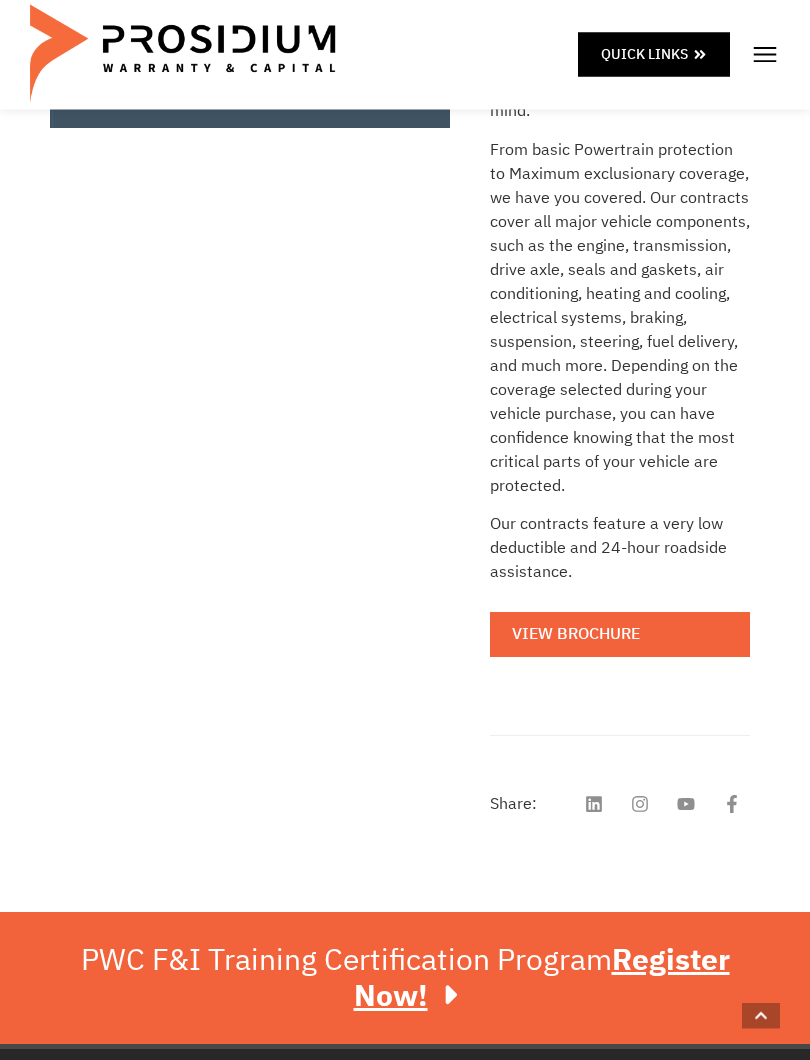 scroll, scrollTop: 687, scrollLeft: 0, axis: vertical 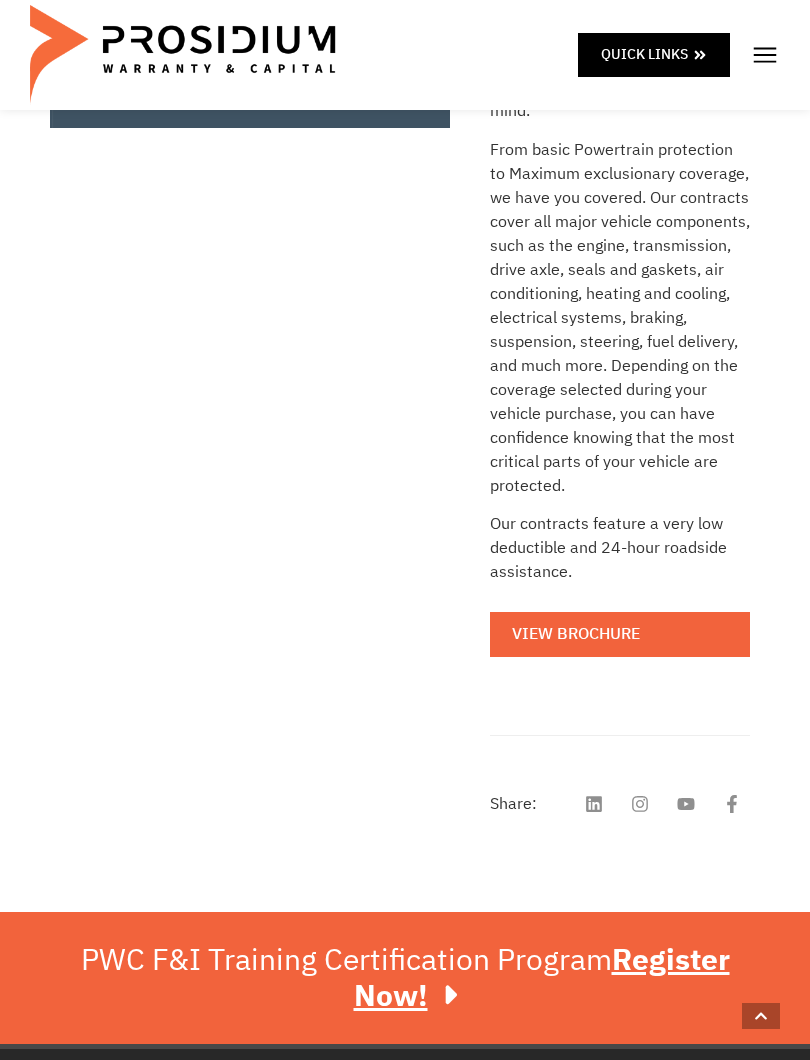 click on "View Brochure" at bounding box center (620, 634) 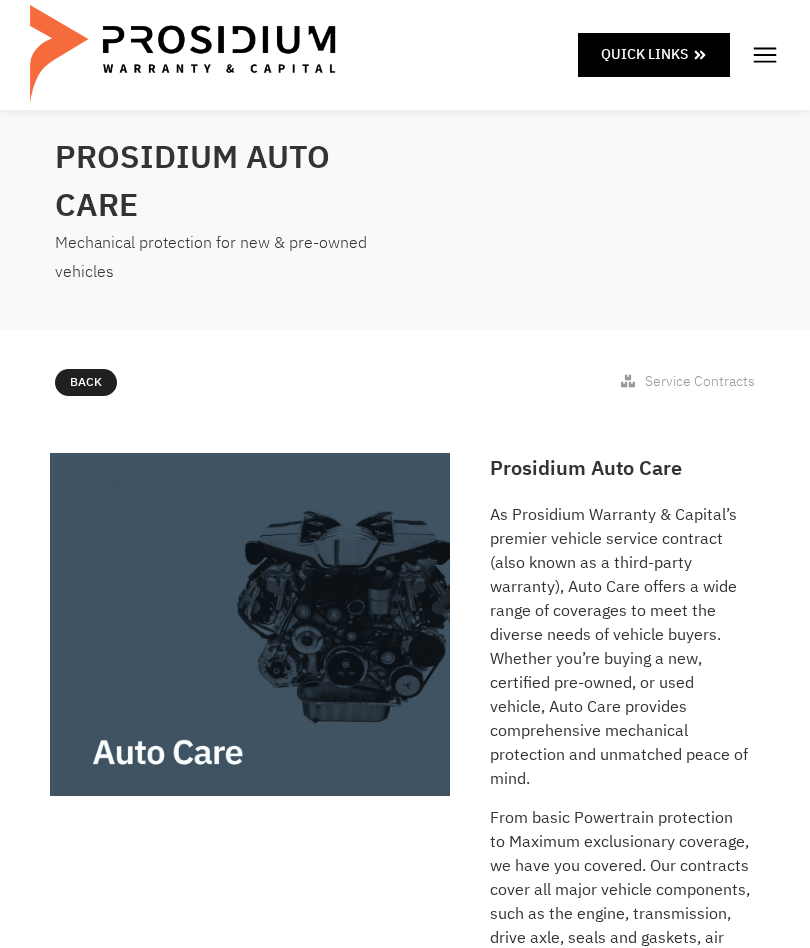 scroll, scrollTop: 0, scrollLeft: 0, axis: both 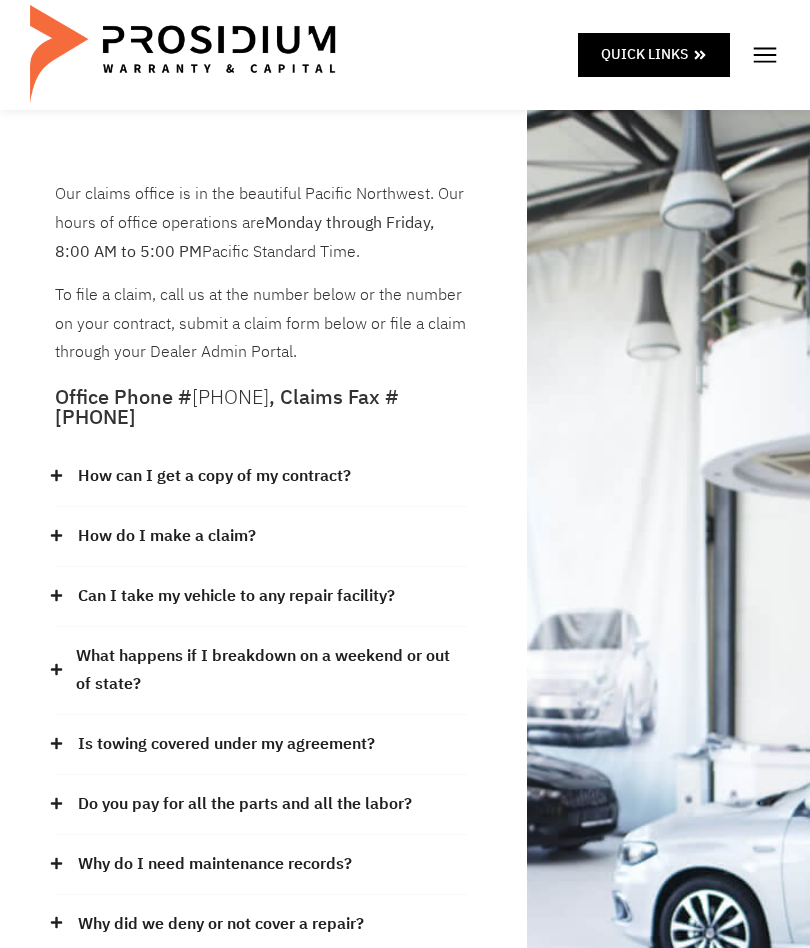 click on "How can I get a copy of my contract?" at bounding box center (214, 476) 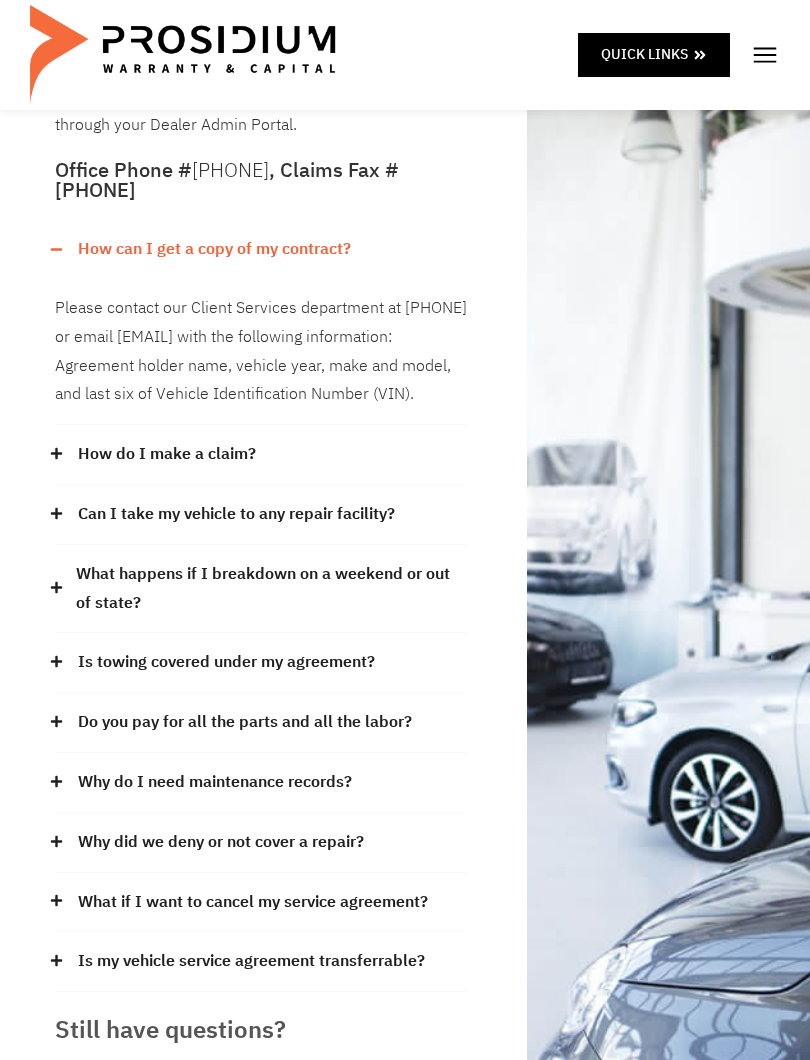 scroll, scrollTop: 235, scrollLeft: 0, axis: vertical 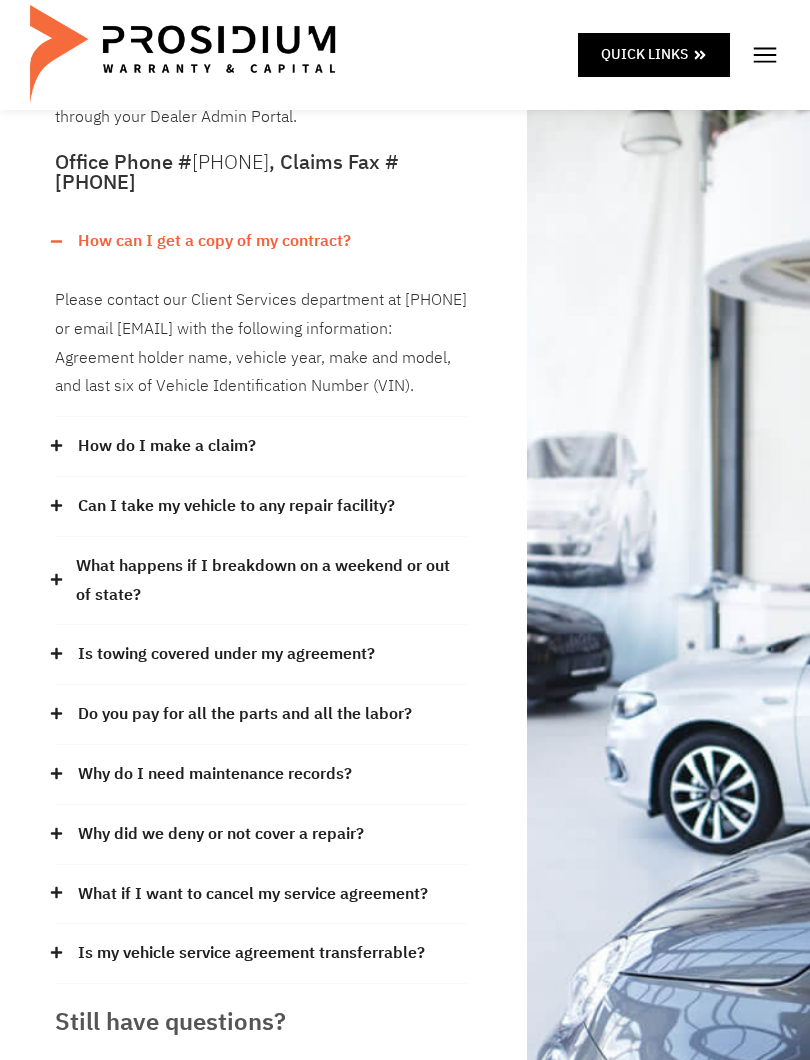 click on "Do you pay for all the parts and all the labor?" at bounding box center (245, 714) 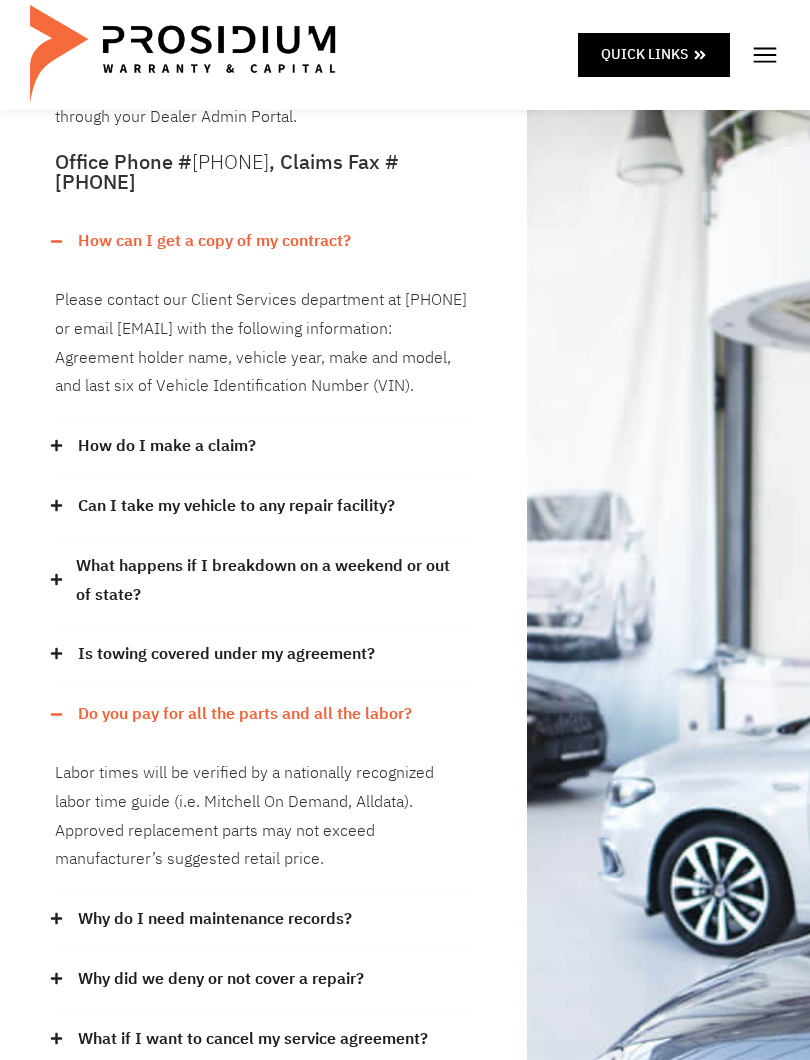 click on "Do you pay for all the parts and all the labor?" at bounding box center (245, 714) 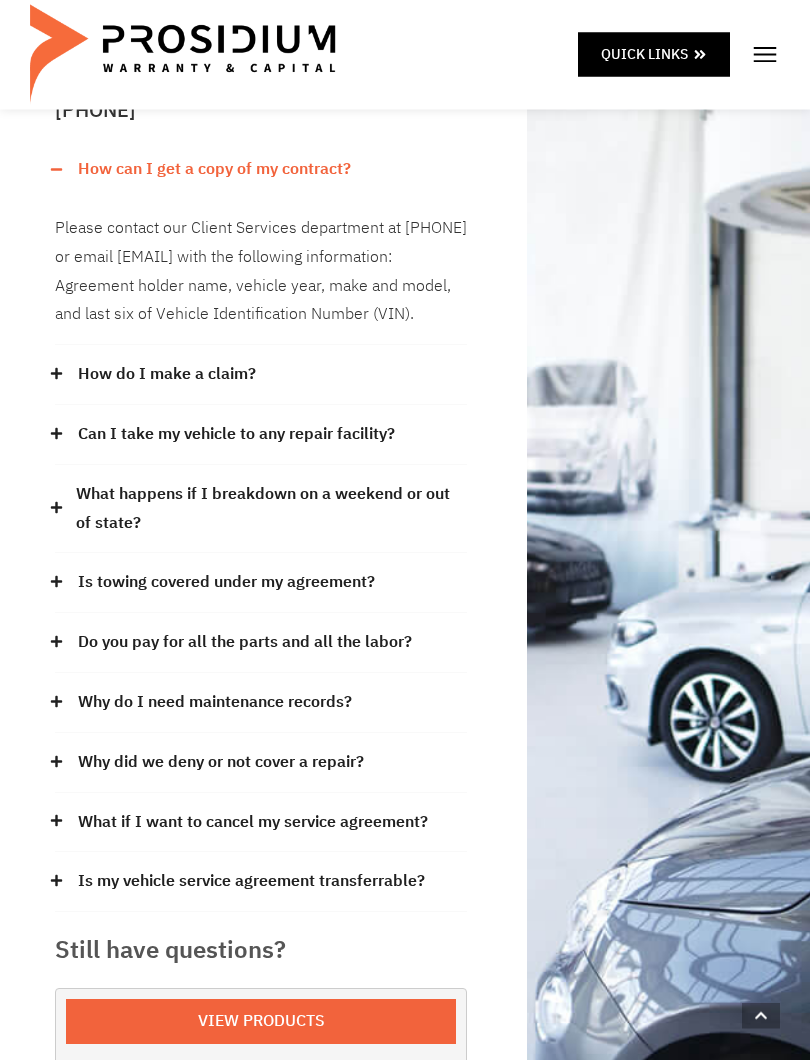 scroll, scrollTop: 307, scrollLeft: 0, axis: vertical 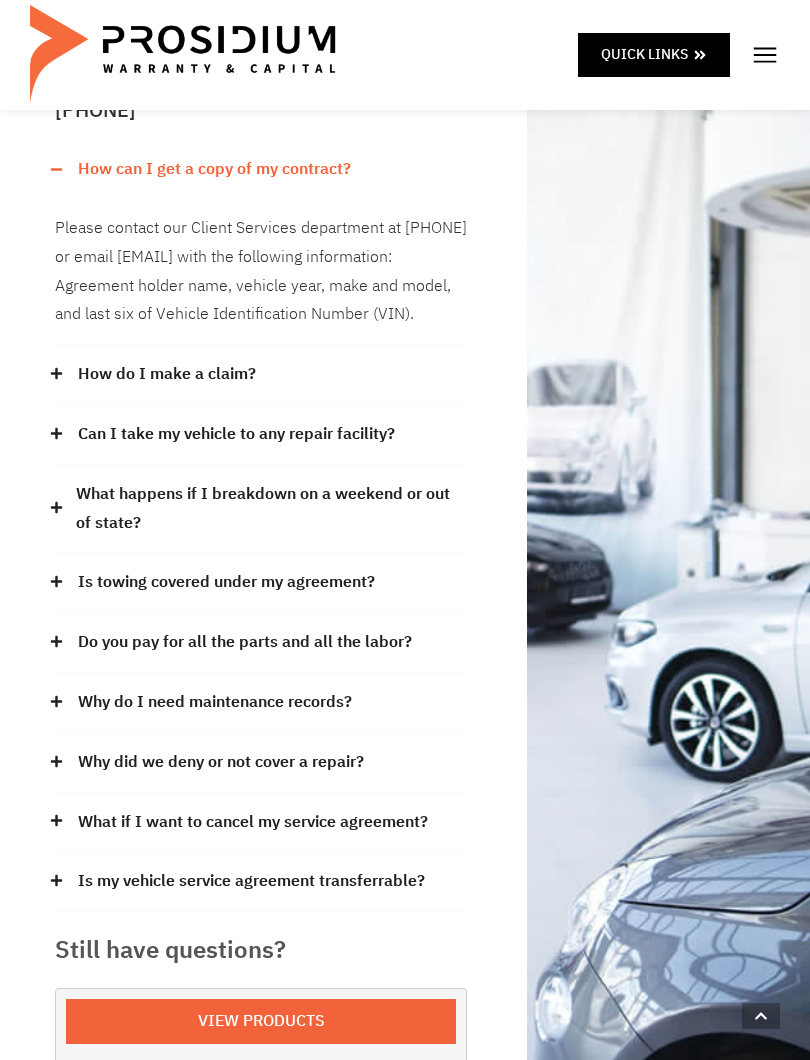 click on "What if I want to cancel my service agreement?" at bounding box center [253, 822] 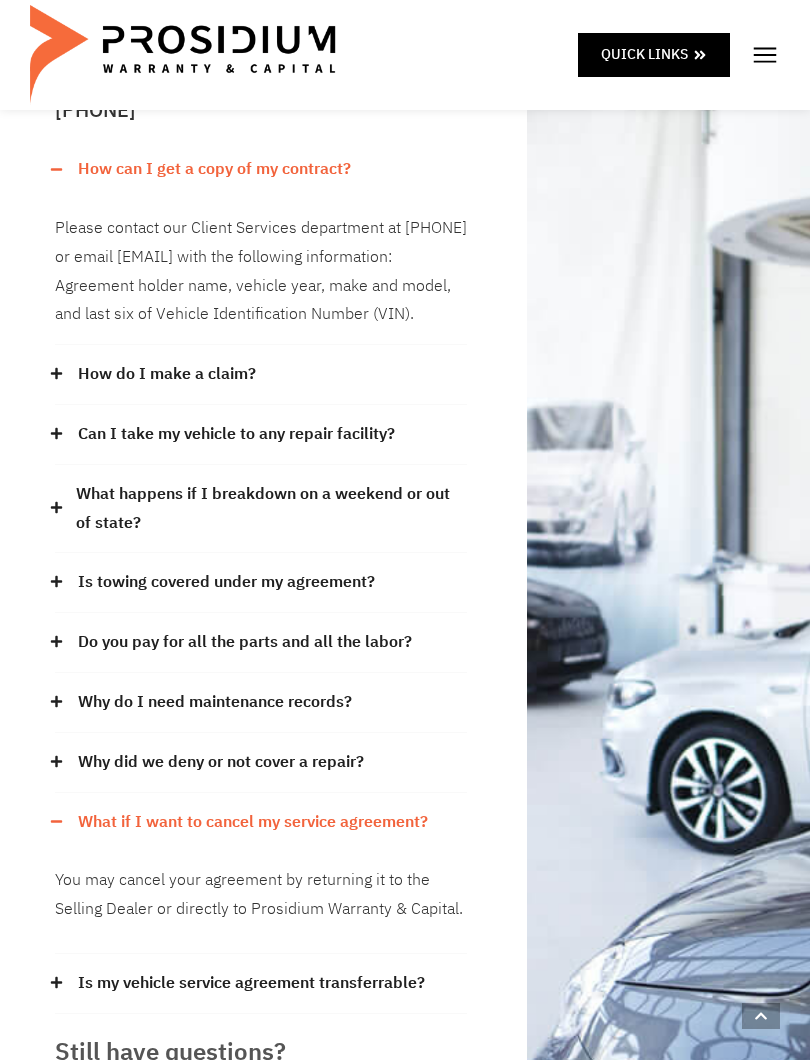 click on "What if I want to cancel my service agreement?" at bounding box center (253, 822) 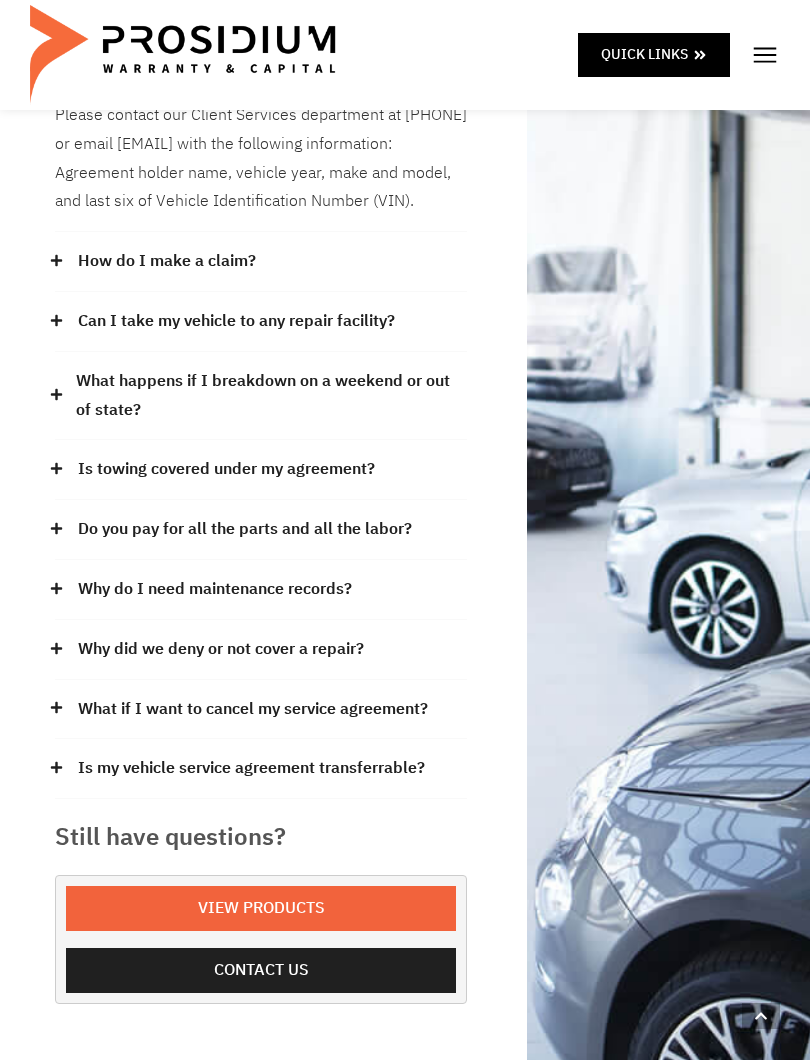 scroll, scrollTop: 422, scrollLeft: 0, axis: vertical 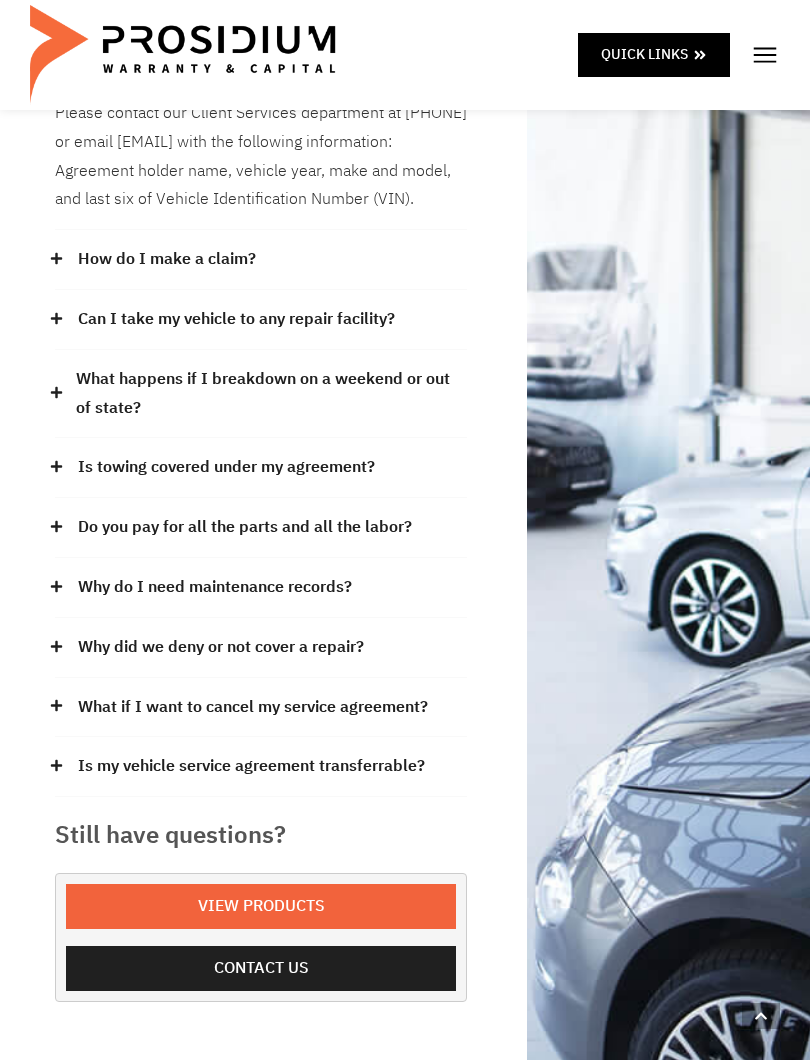 click on "Is my vehicle service agreement transferrable?" at bounding box center [251, 766] 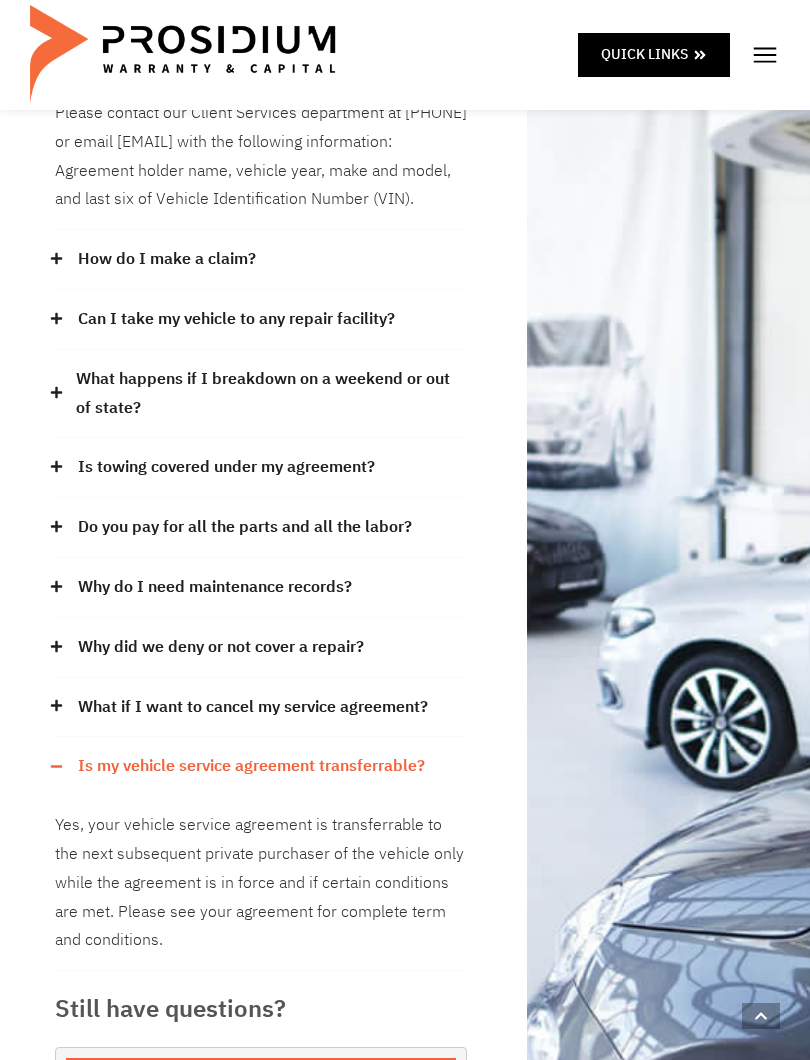 click on "Is my vehicle service agreement transferrable?" at bounding box center (251, 766) 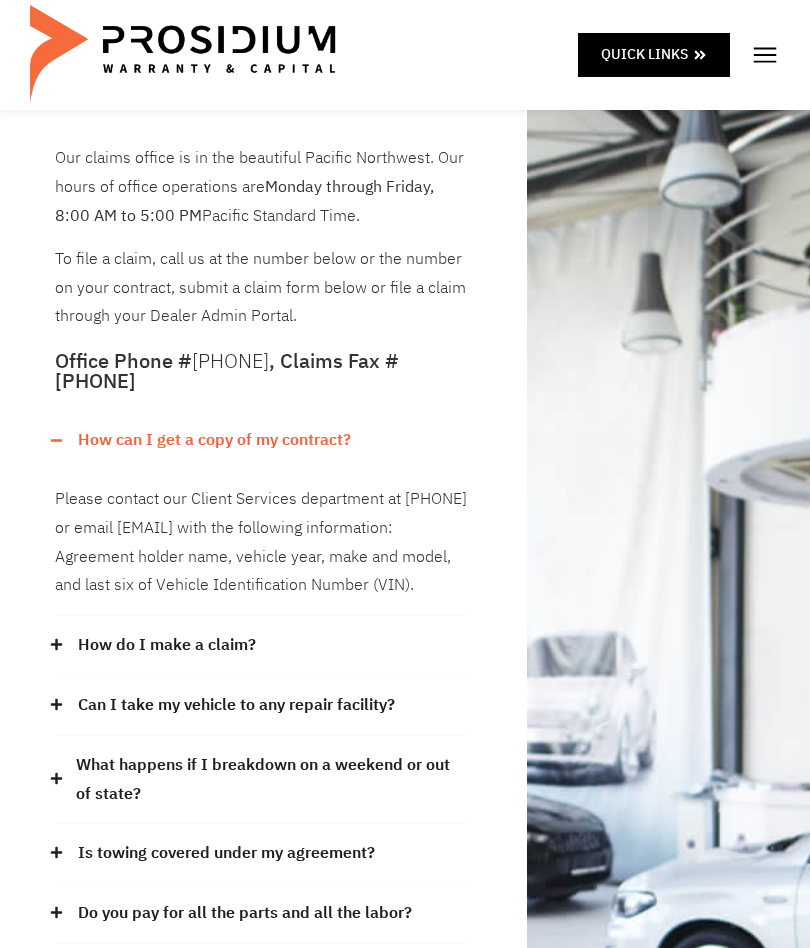scroll, scrollTop: 35, scrollLeft: 0, axis: vertical 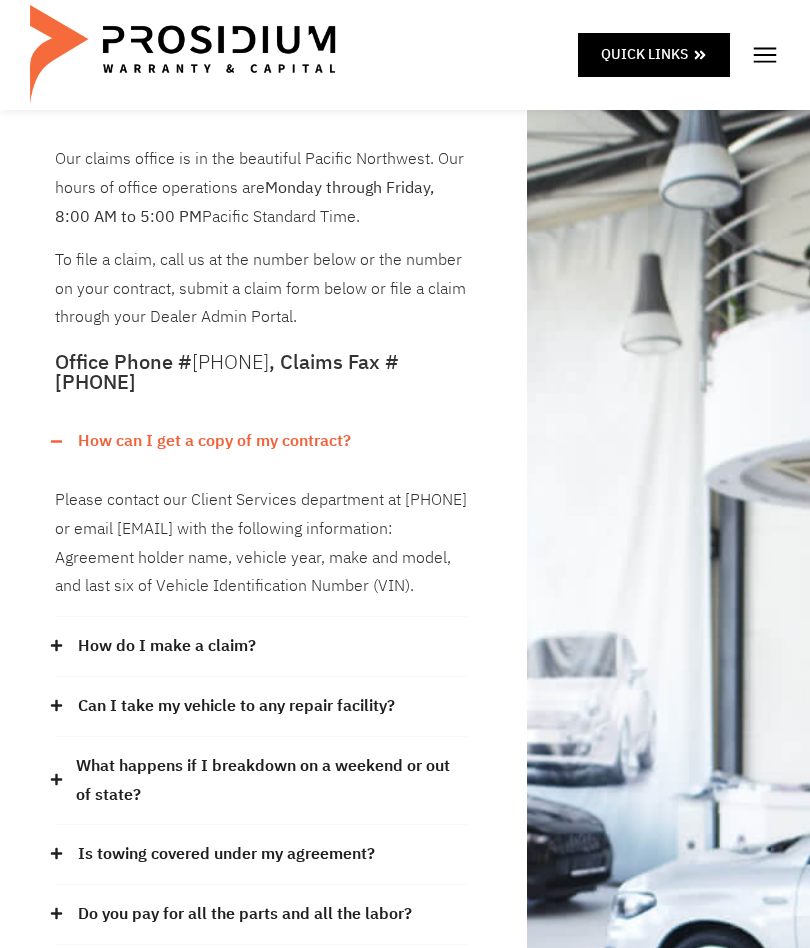 click at bounding box center (765, 55) 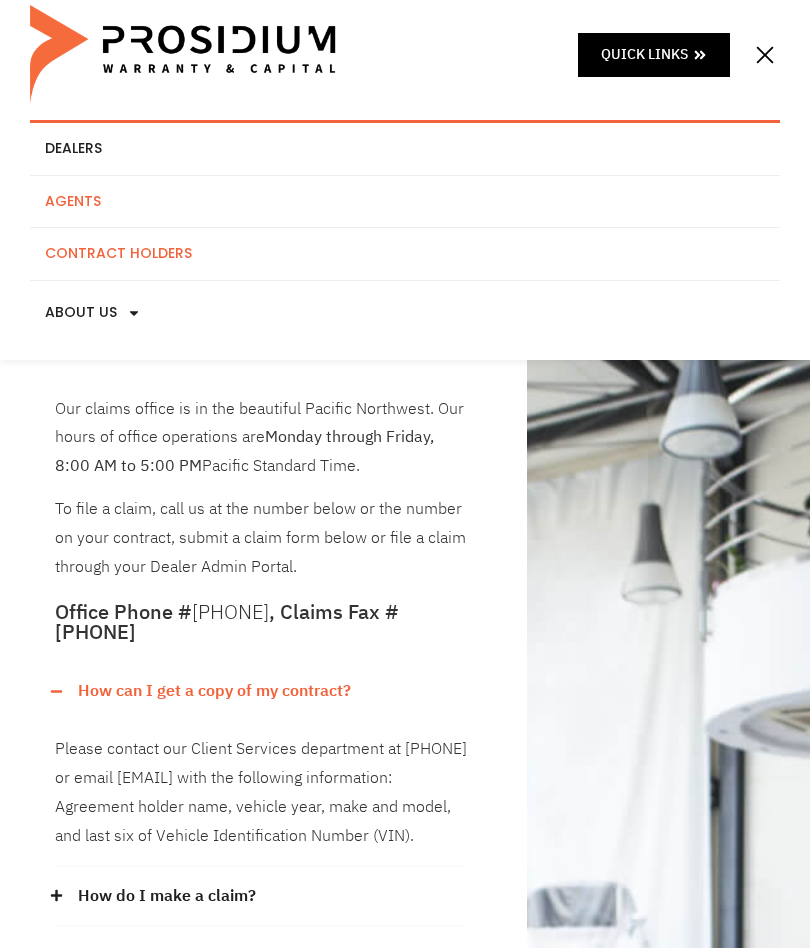click on "Agents" 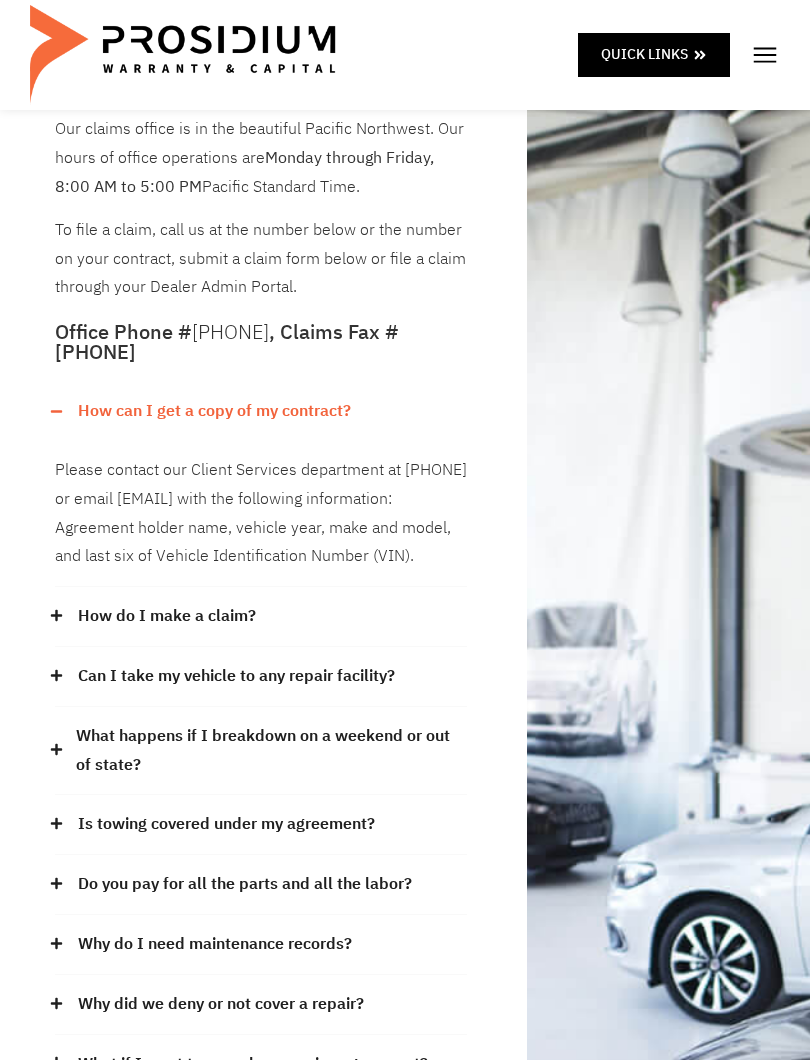 scroll, scrollTop: 61, scrollLeft: 0, axis: vertical 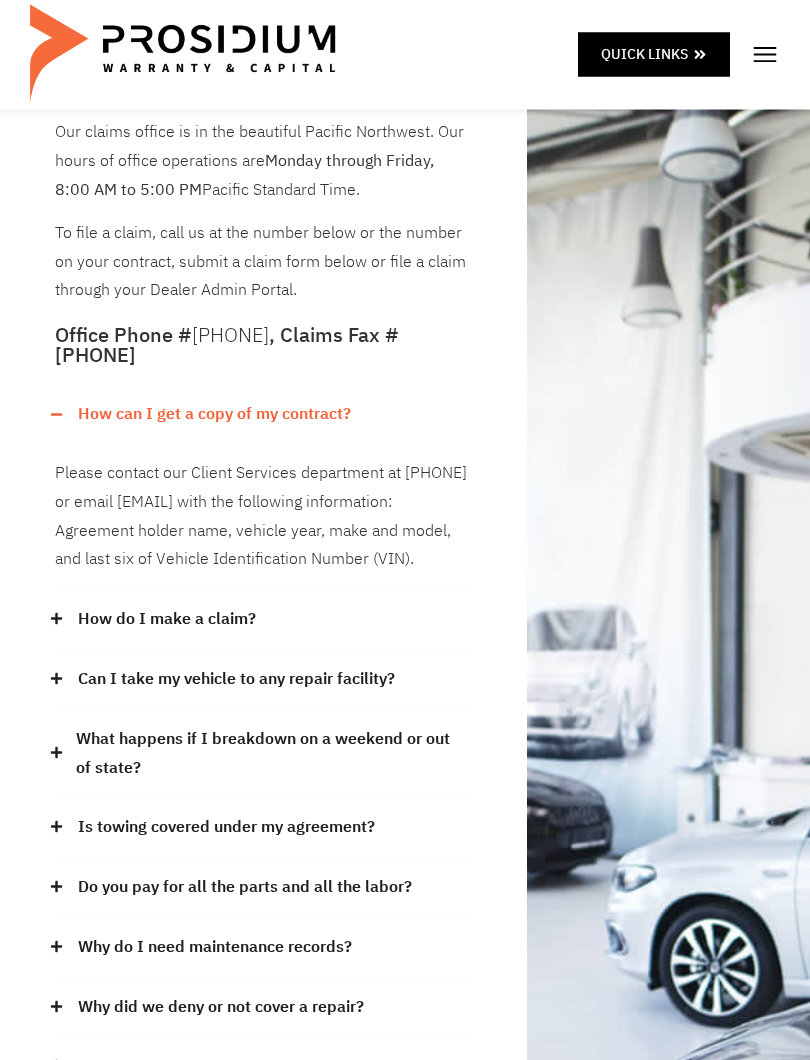 click on "Is towing covered under my agreement?" at bounding box center (226, 828) 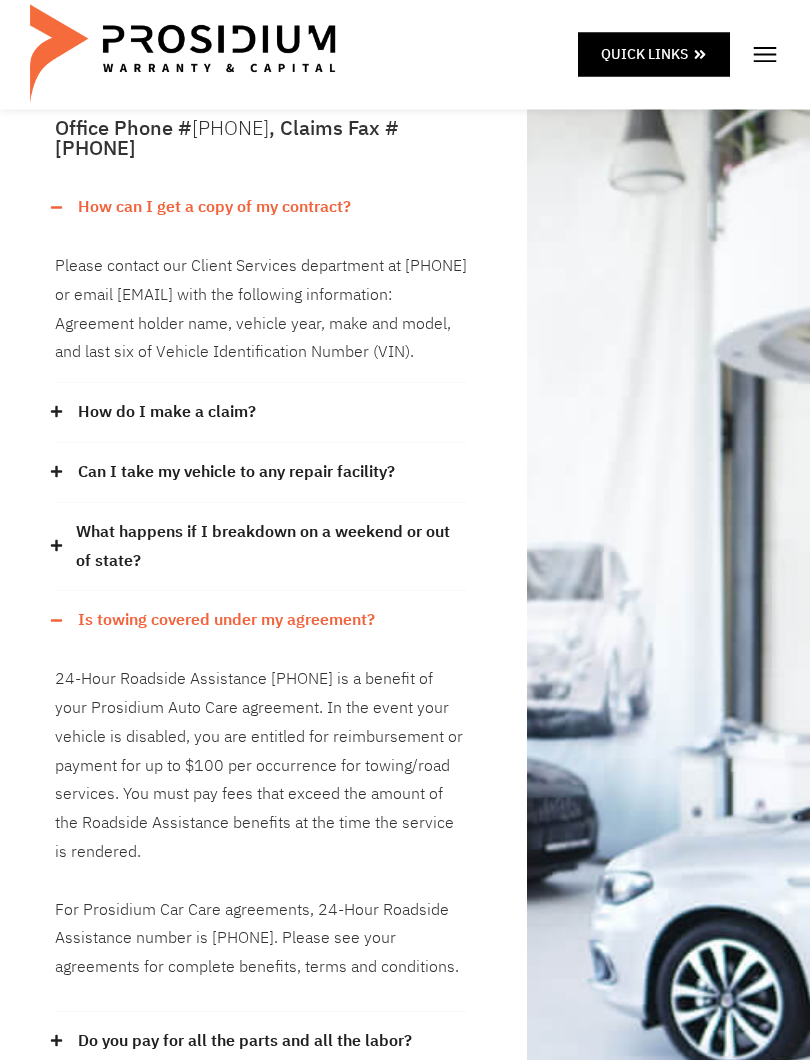 scroll, scrollTop: 276, scrollLeft: 0, axis: vertical 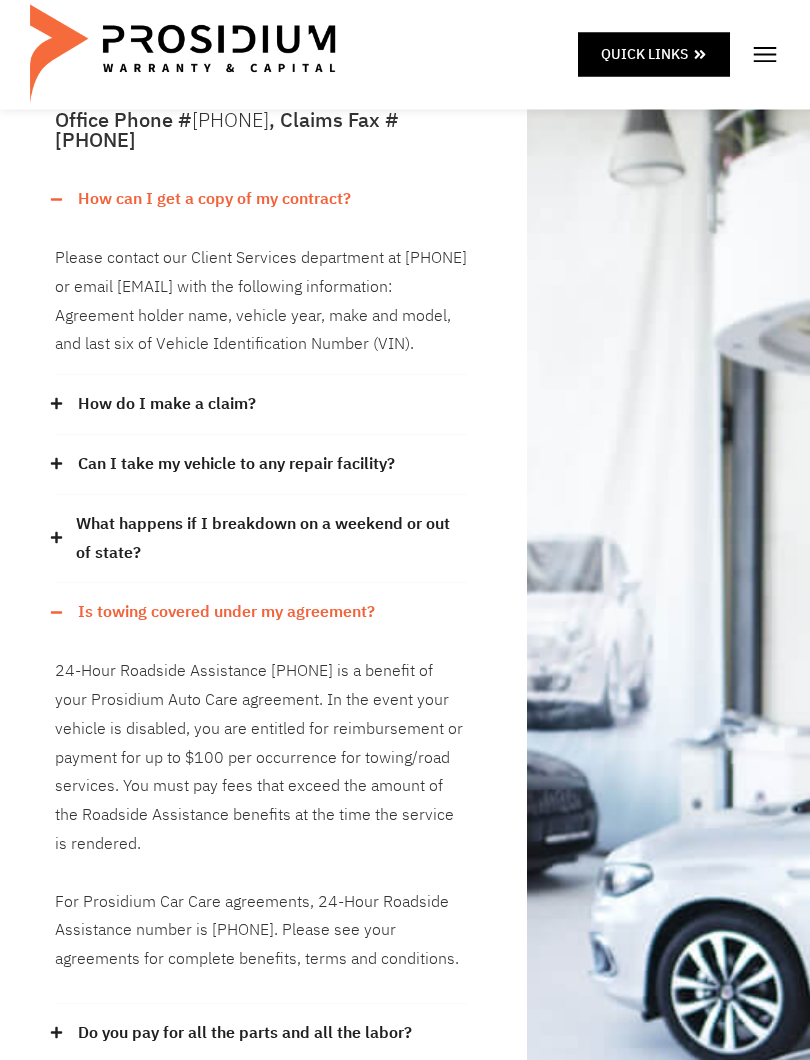 click on "Is towing covered under my agreement?" at bounding box center (226, 613) 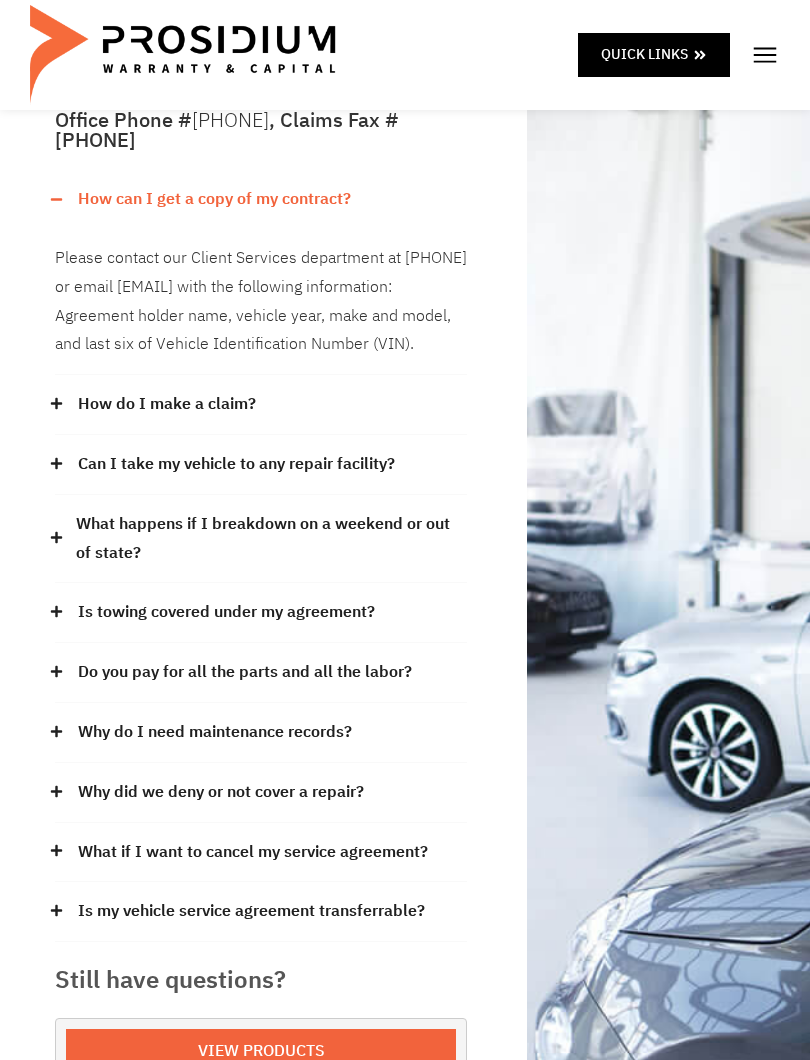 click on "What happens if I breakdown on a weekend or out of state?" at bounding box center (271, 539) 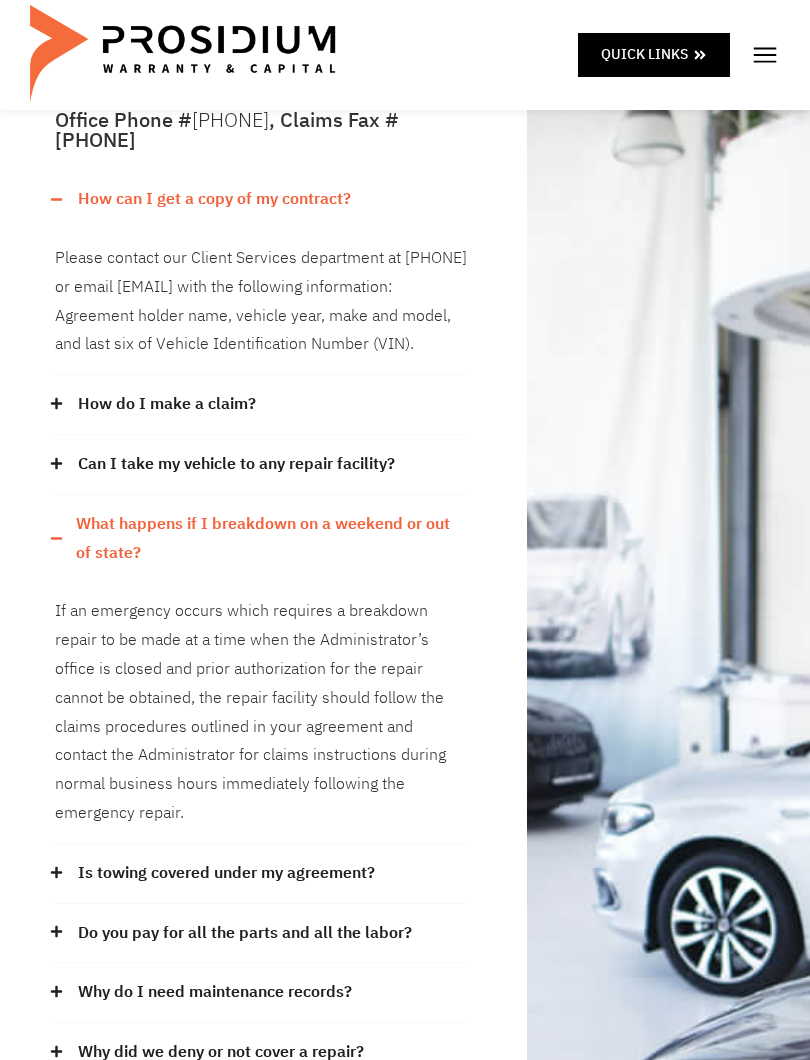 click on "What happens if I breakdown on a weekend or out of state?" at bounding box center (271, 539) 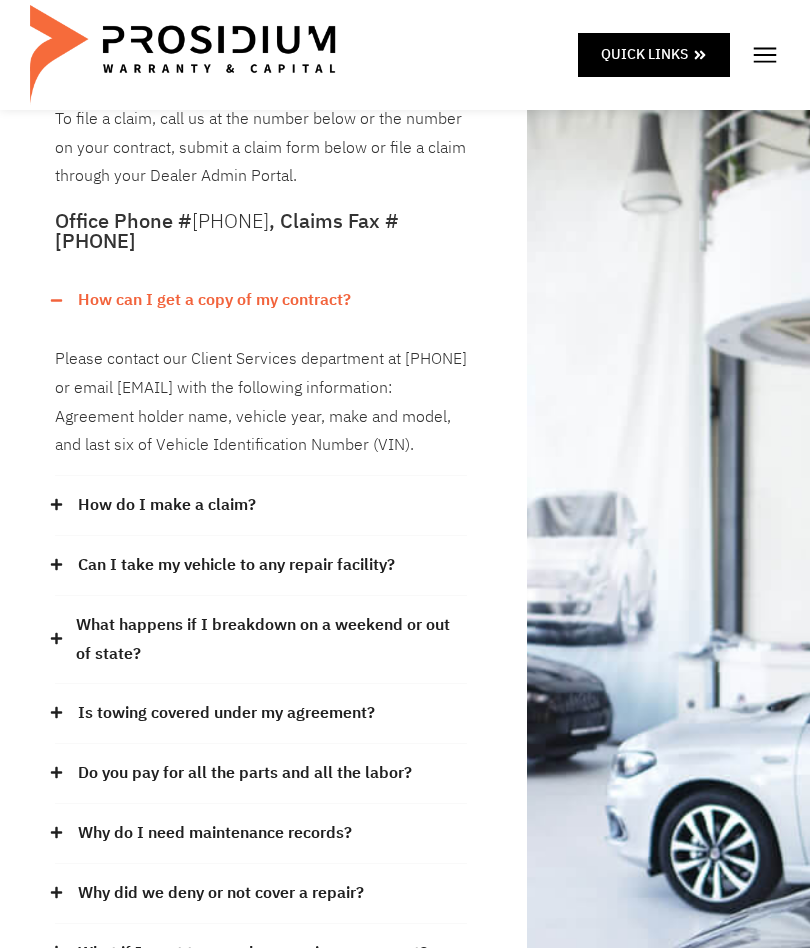 scroll, scrollTop: 0, scrollLeft: 0, axis: both 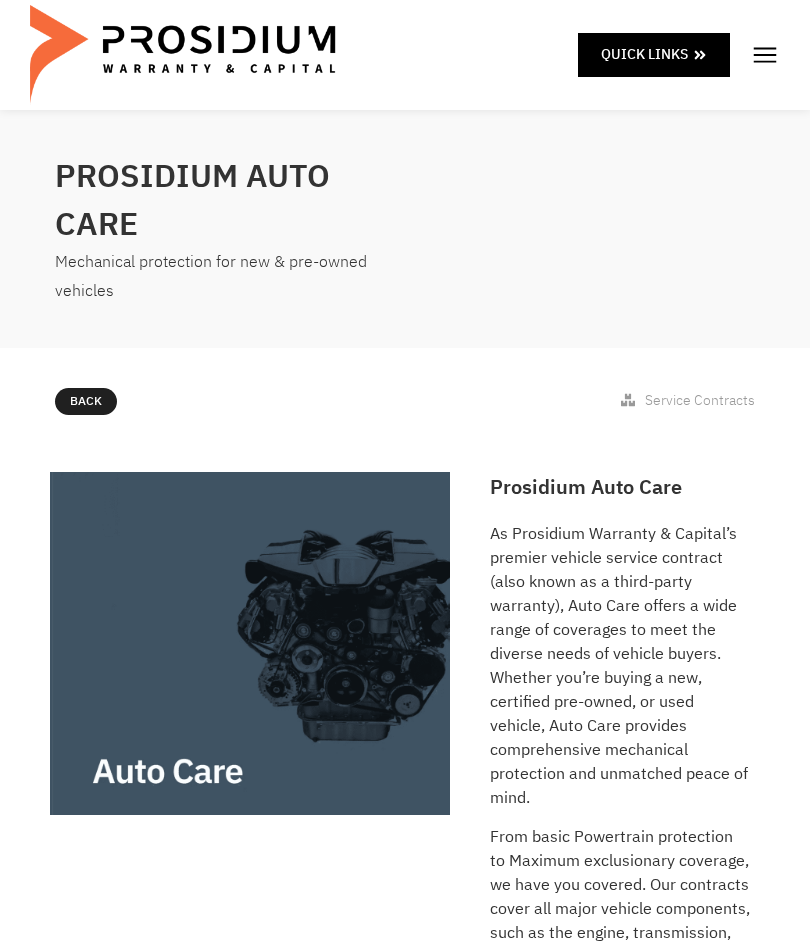 click on "Service Contracts" at bounding box center [700, 400] 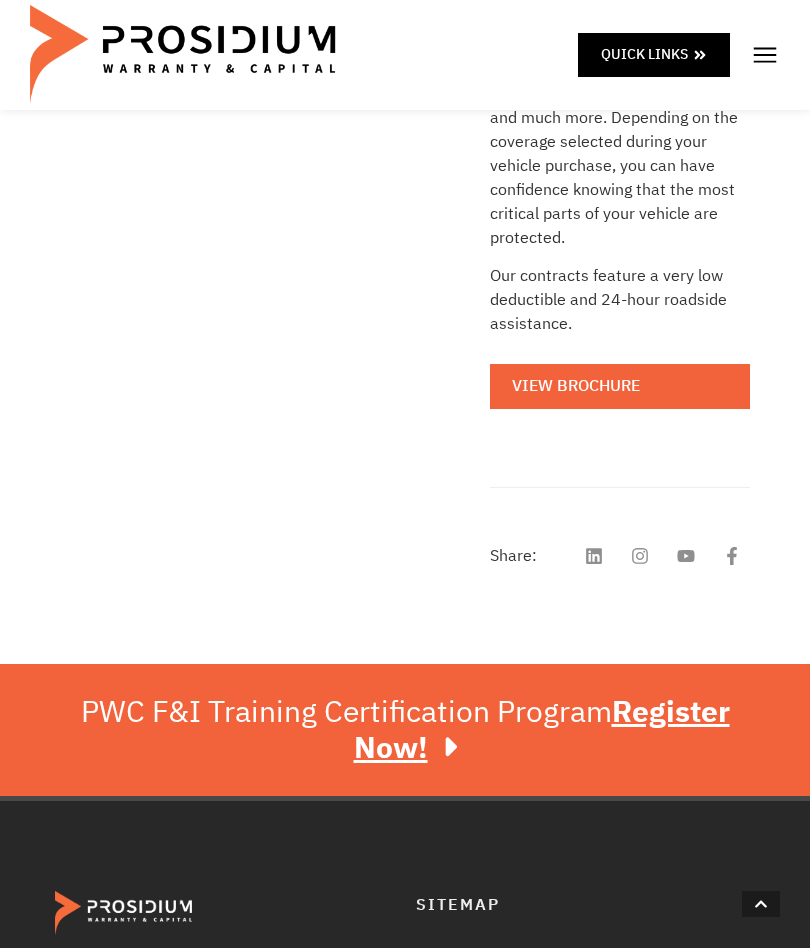 scroll, scrollTop: 929, scrollLeft: 0, axis: vertical 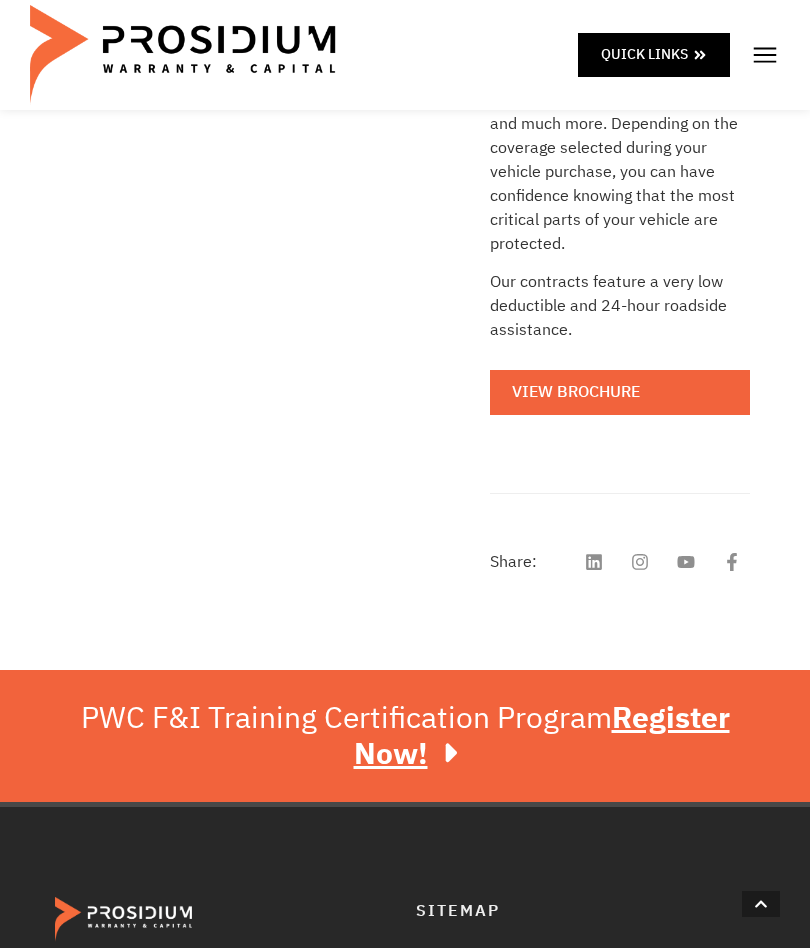 click on "View Brochure" at bounding box center [620, 392] 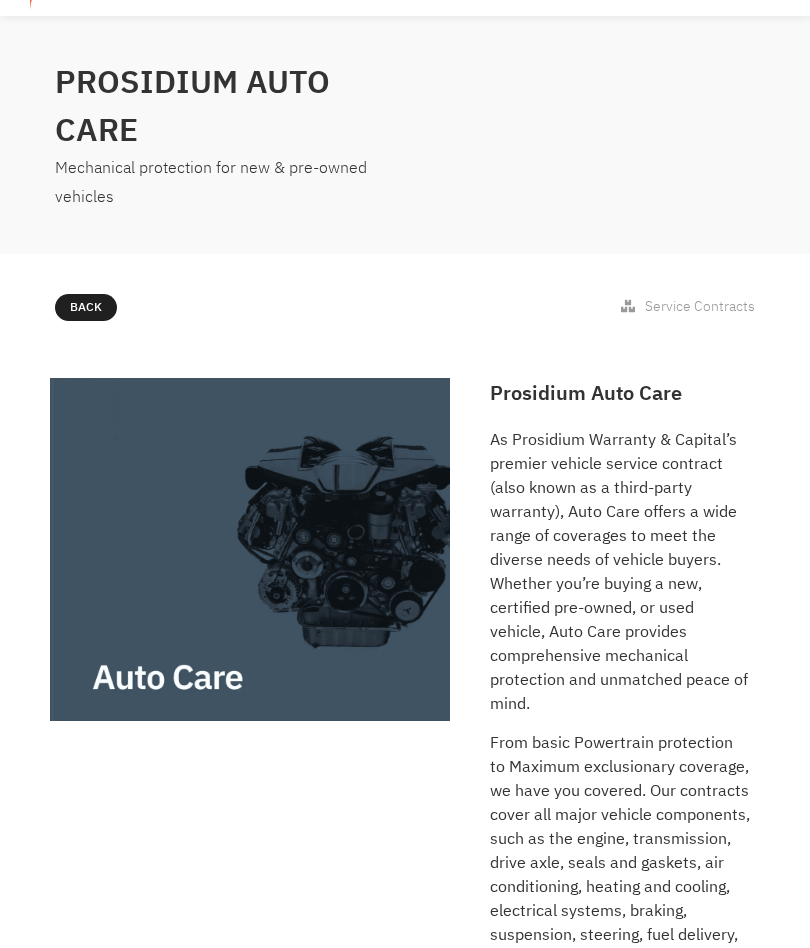 scroll, scrollTop: 0, scrollLeft: 0, axis: both 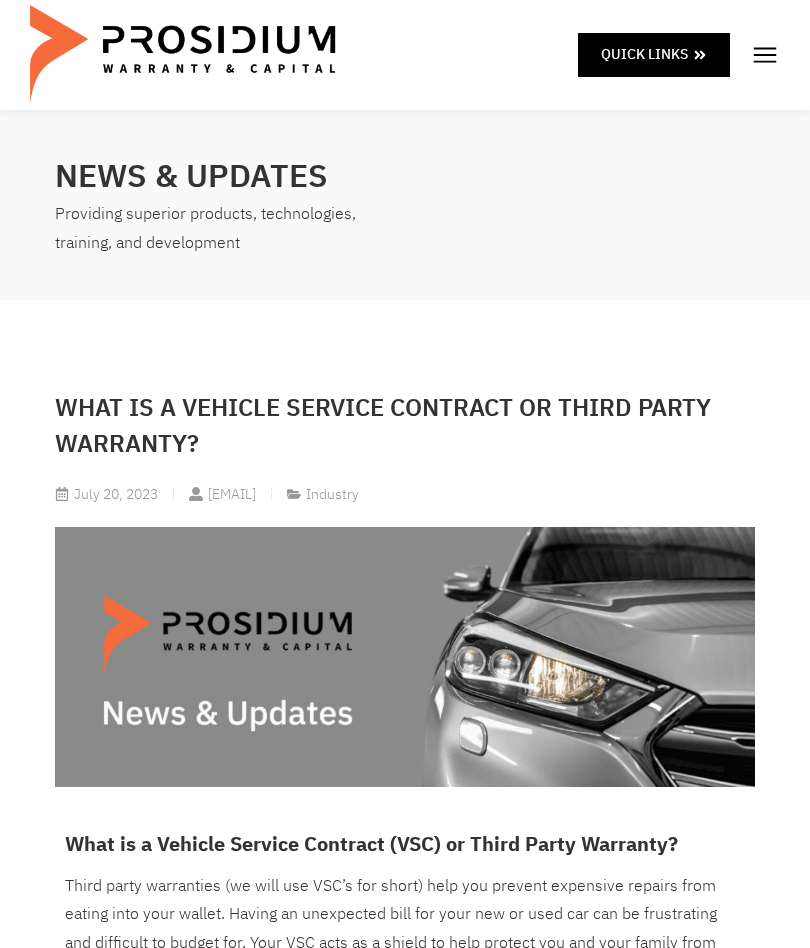 click on "Quick Links" at bounding box center (644, 54) 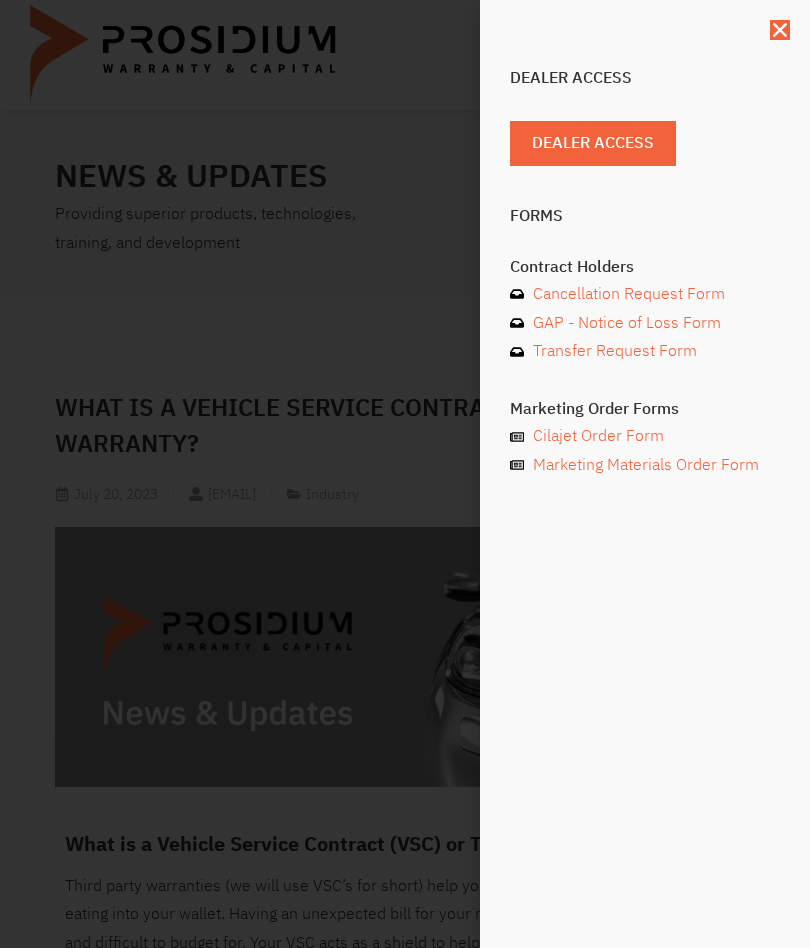 click on "Dealer Access" at bounding box center [593, 143] 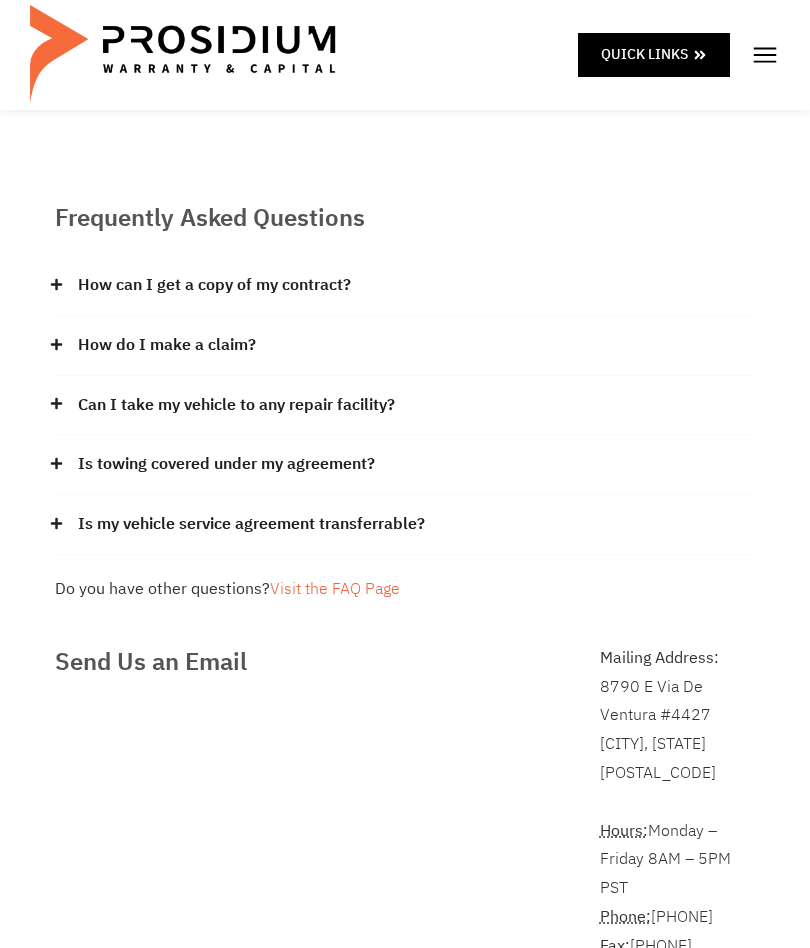 scroll, scrollTop: 0, scrollLeft: 0, axis: both 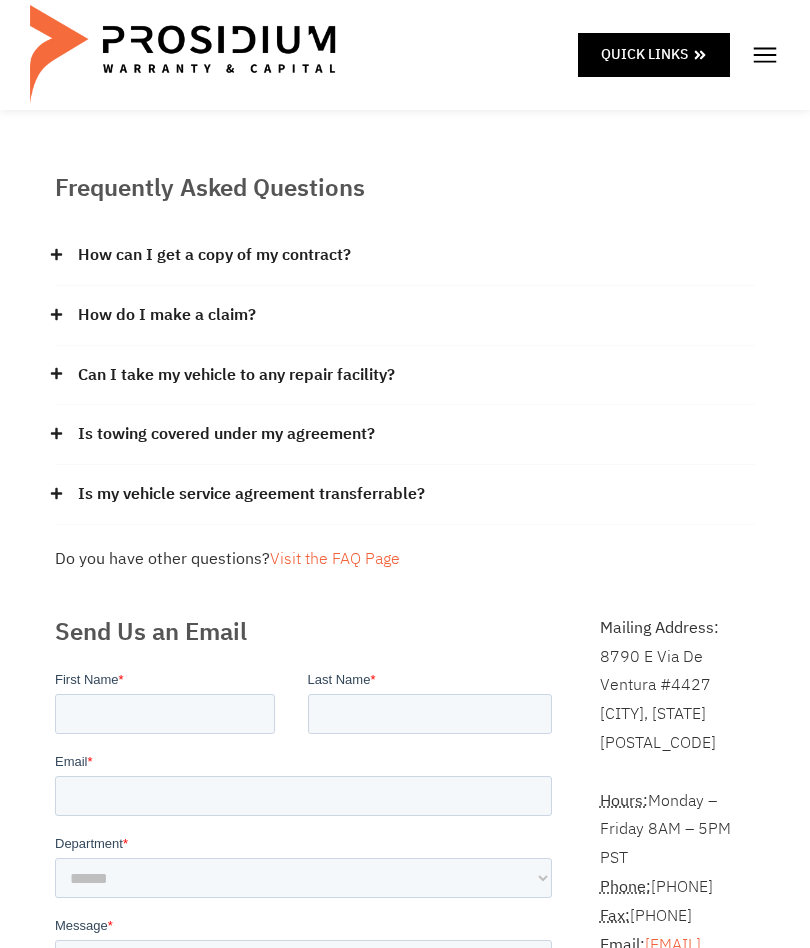 click on "Visit the FAQ Page" at bounding box center [335, 559] 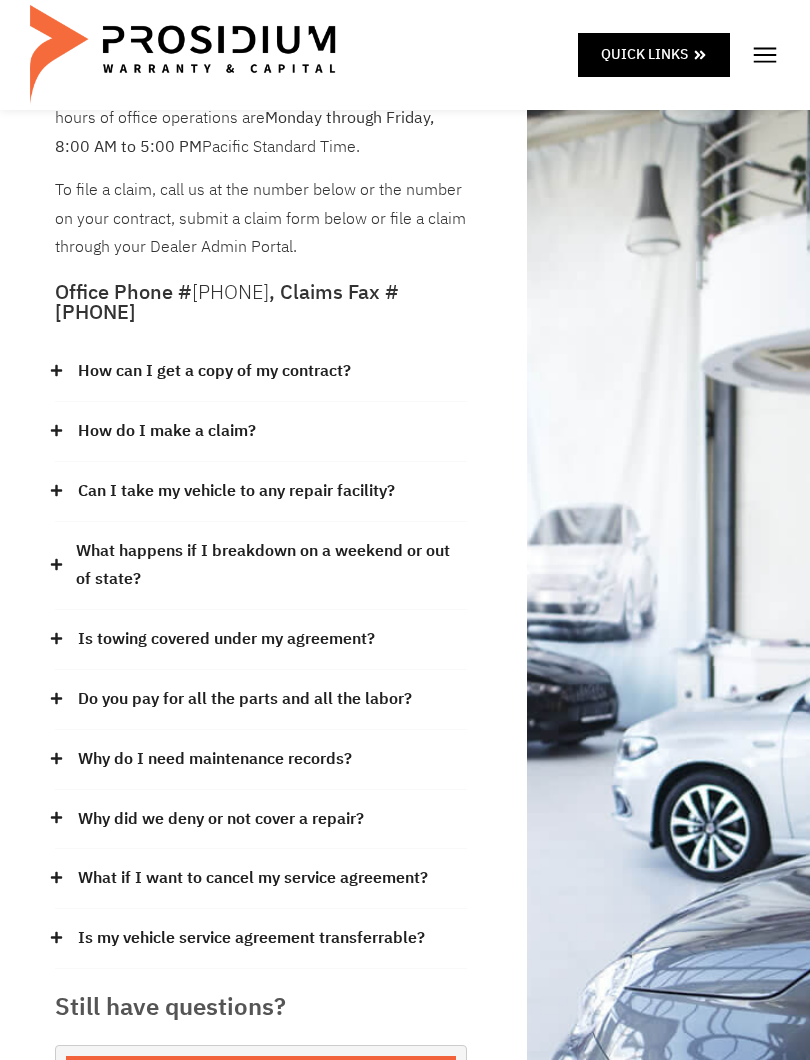 scroll, scrollTop: 106, scrollLeft: 0, axis: vertical 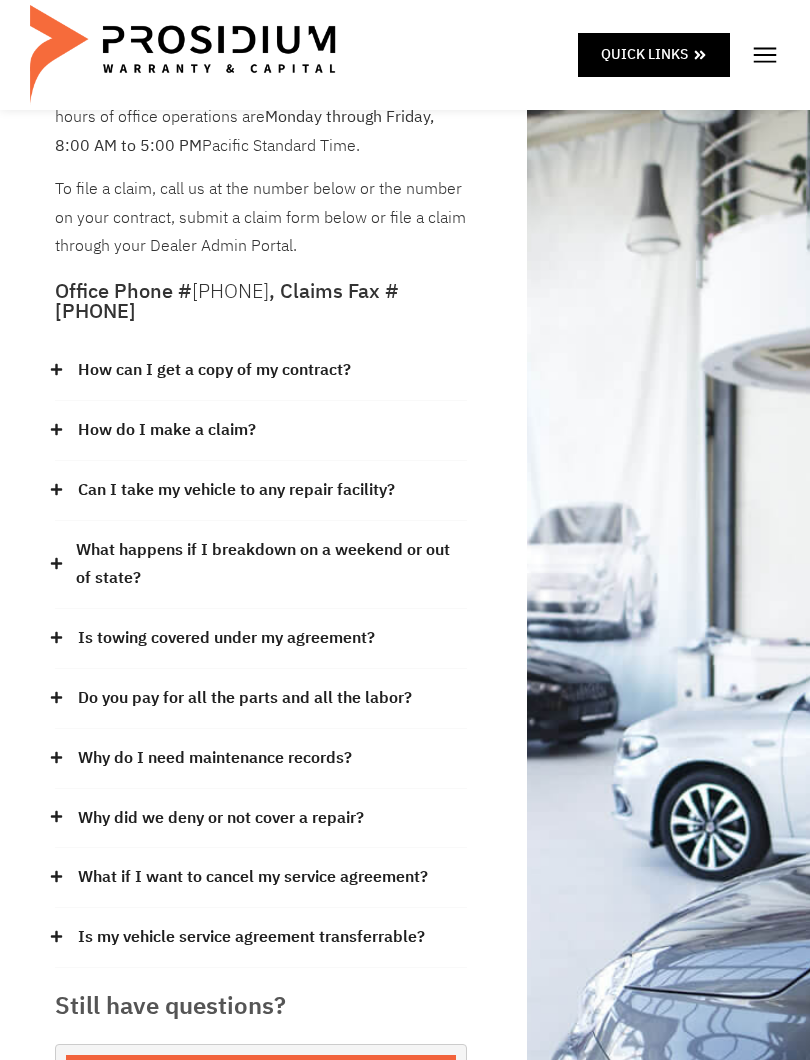 click on "How can I get a copy of my contract?" at bounding box center [214, 370] 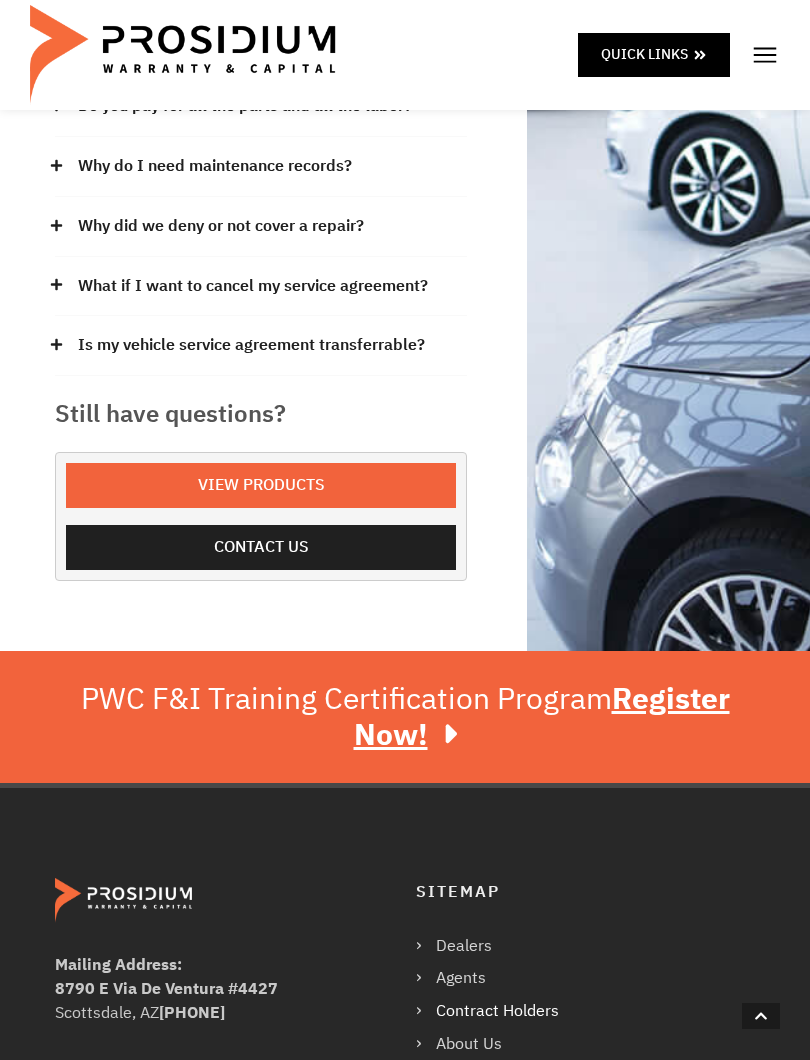 scroll, scrollTop: 844, scrollLeft: 0, axis: vertical 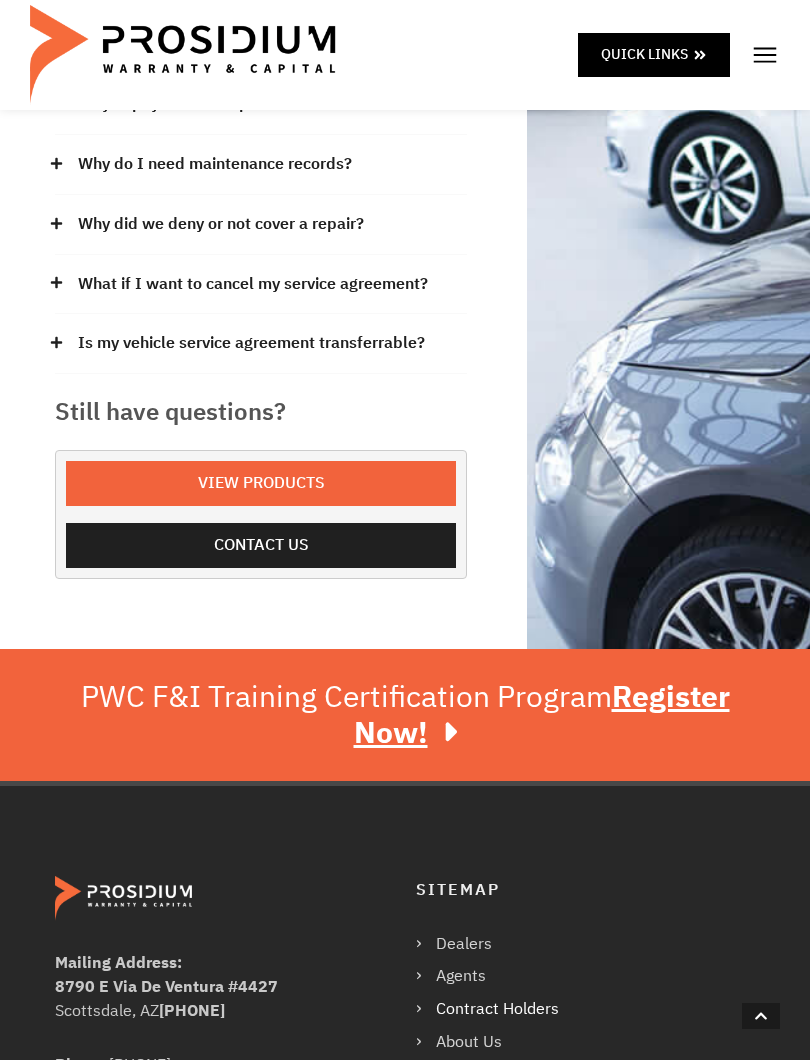click on "Contact us" at bounding box center (261, 545) 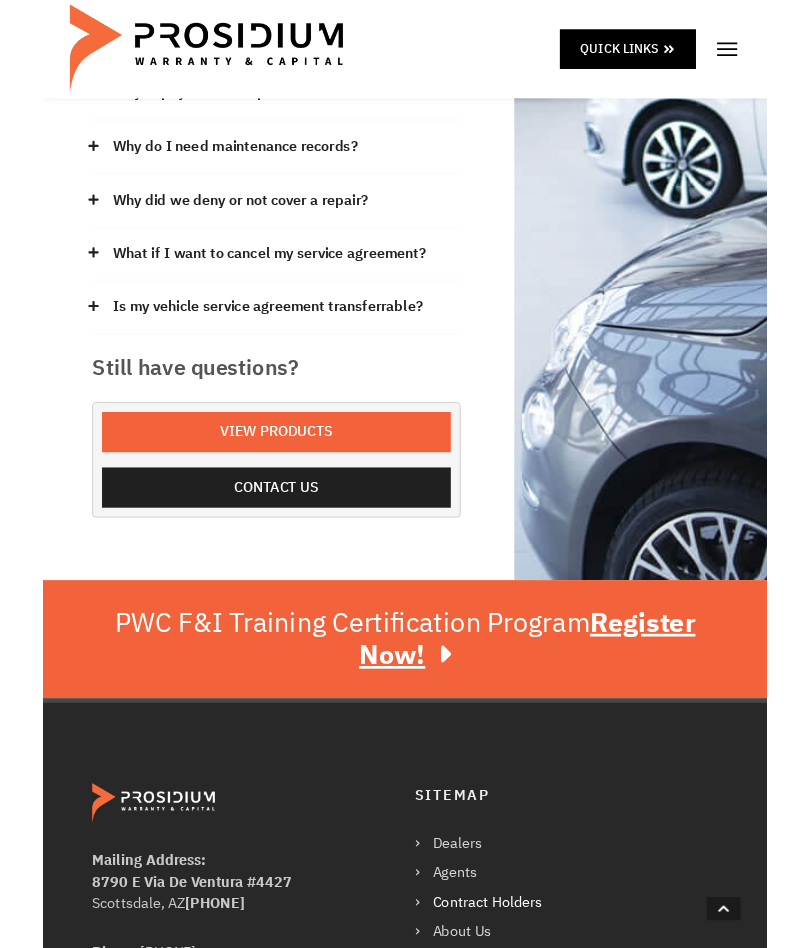scroll, scrollTop: 901, scrollLeft: 0, axis: vertical 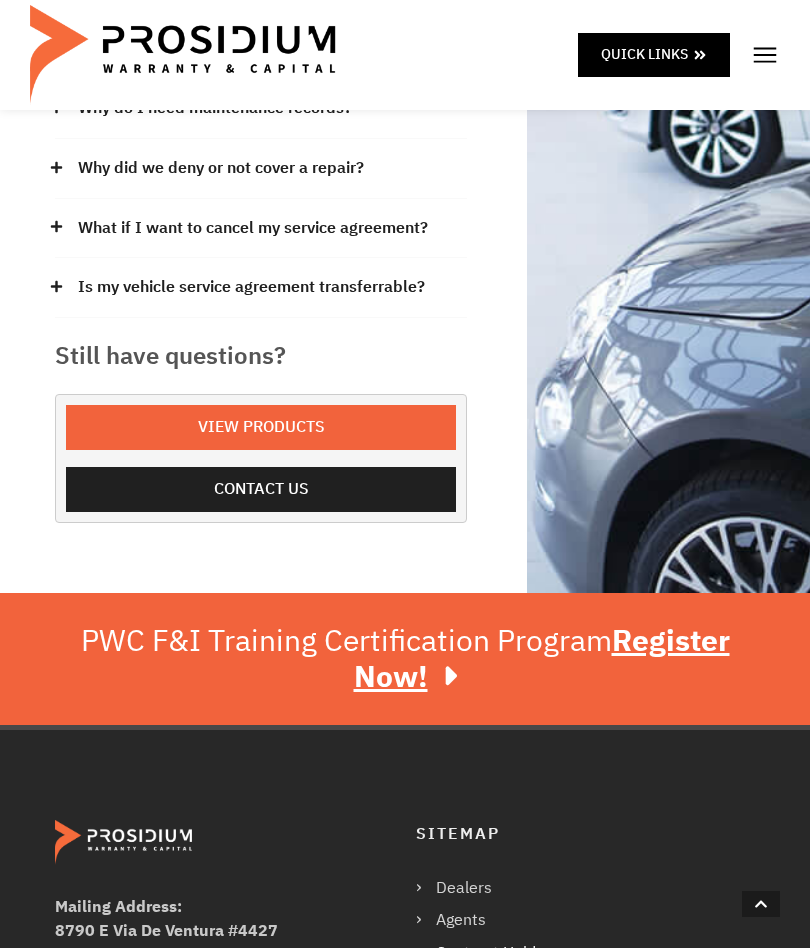 click on "View Products" at bounding box center (261, 427) 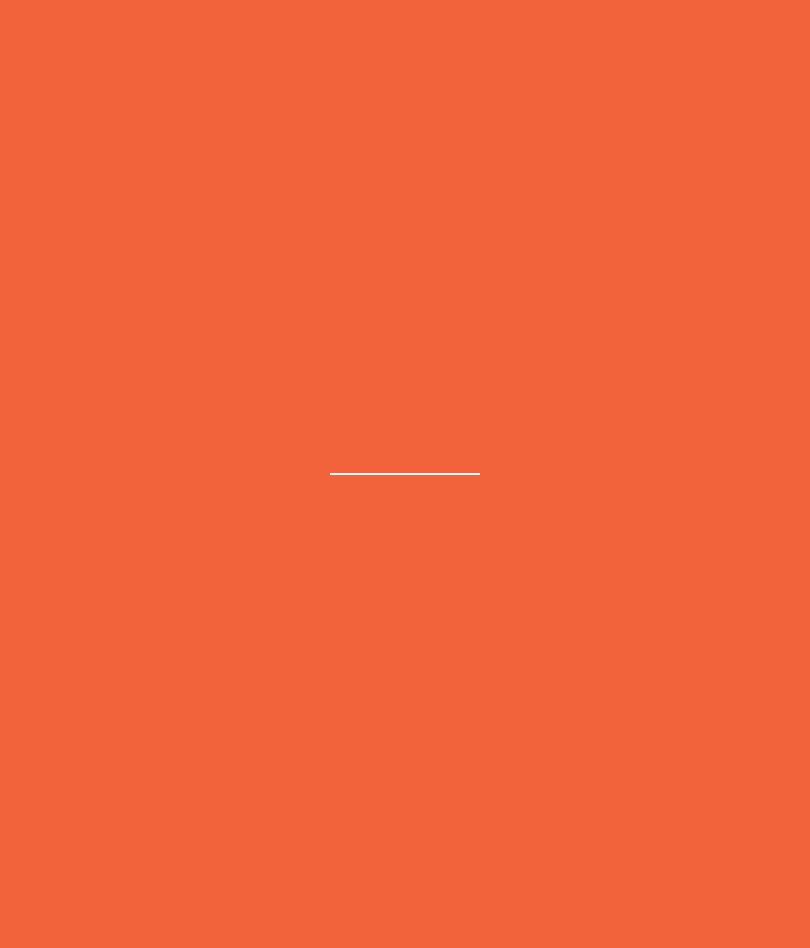 click on "View Products" at bounding box center [261, 427] 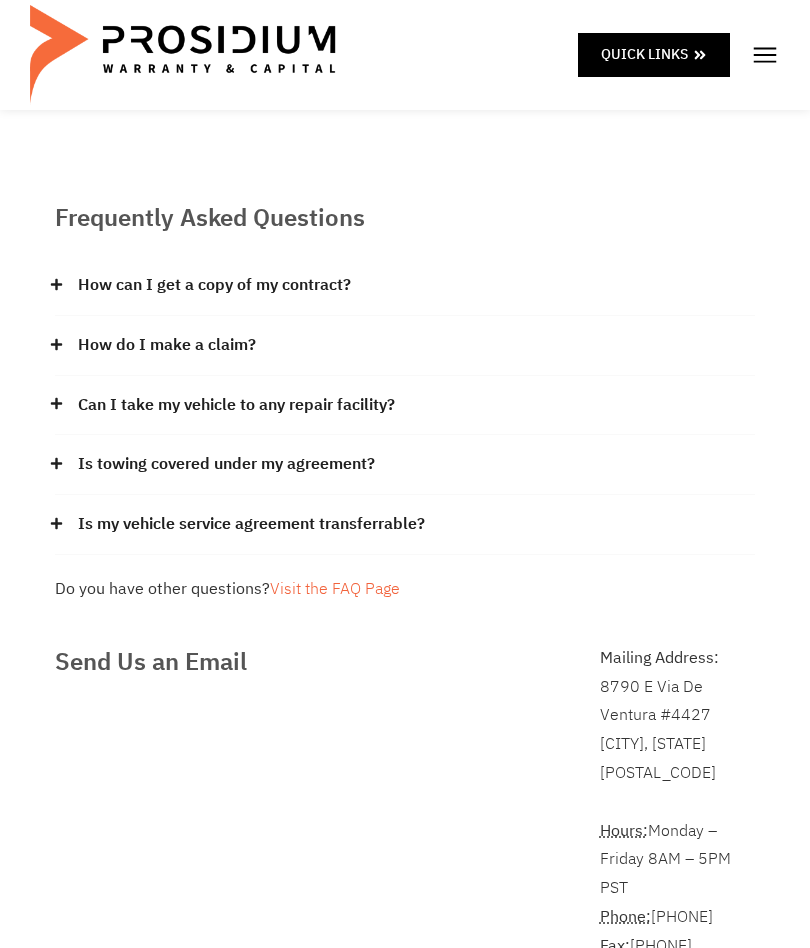scroll, scrollTop: 0, scrollLeft: 0, axis: both 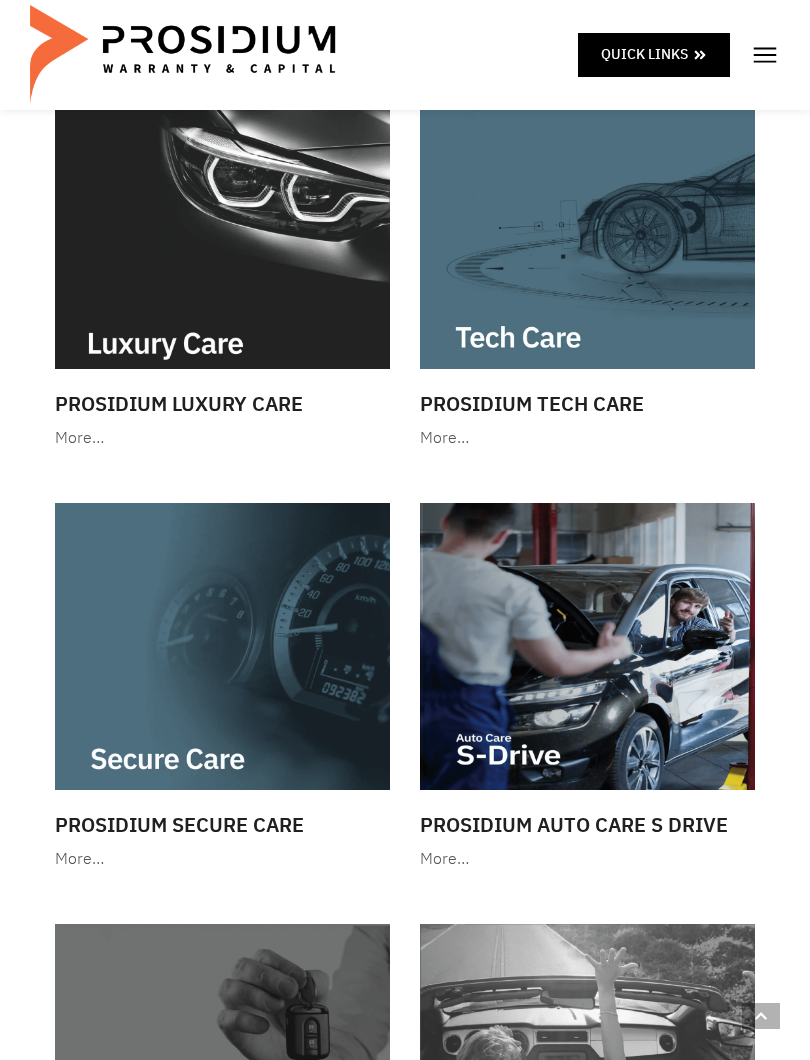 click 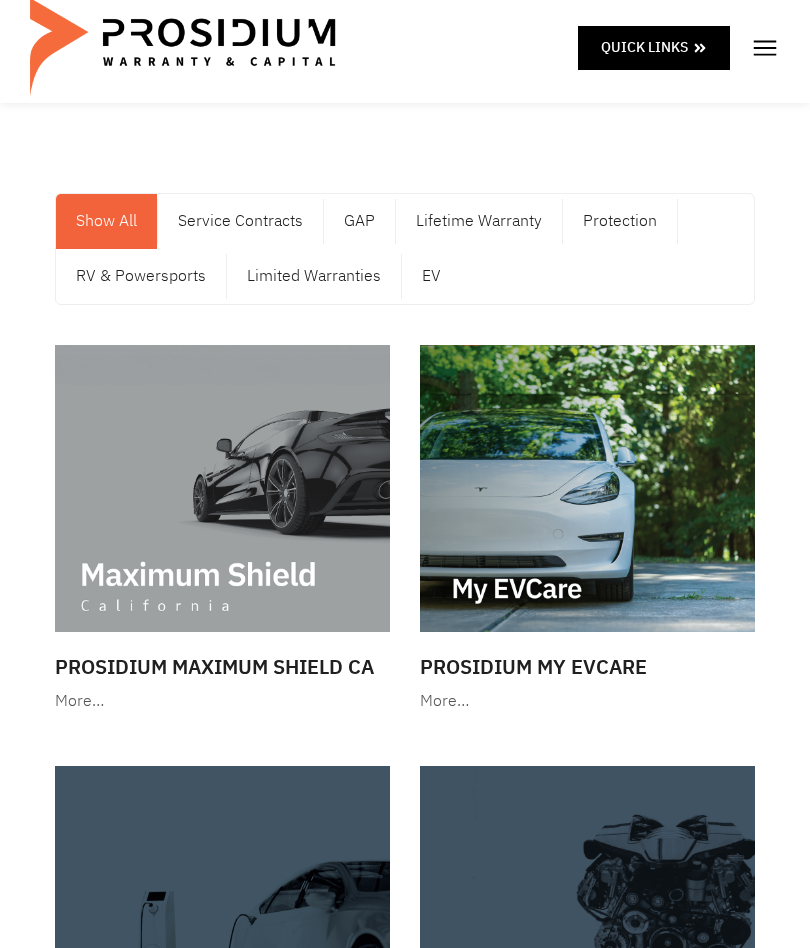 scroll, scrollTop: 0, scrollLeft: 0, axis: both 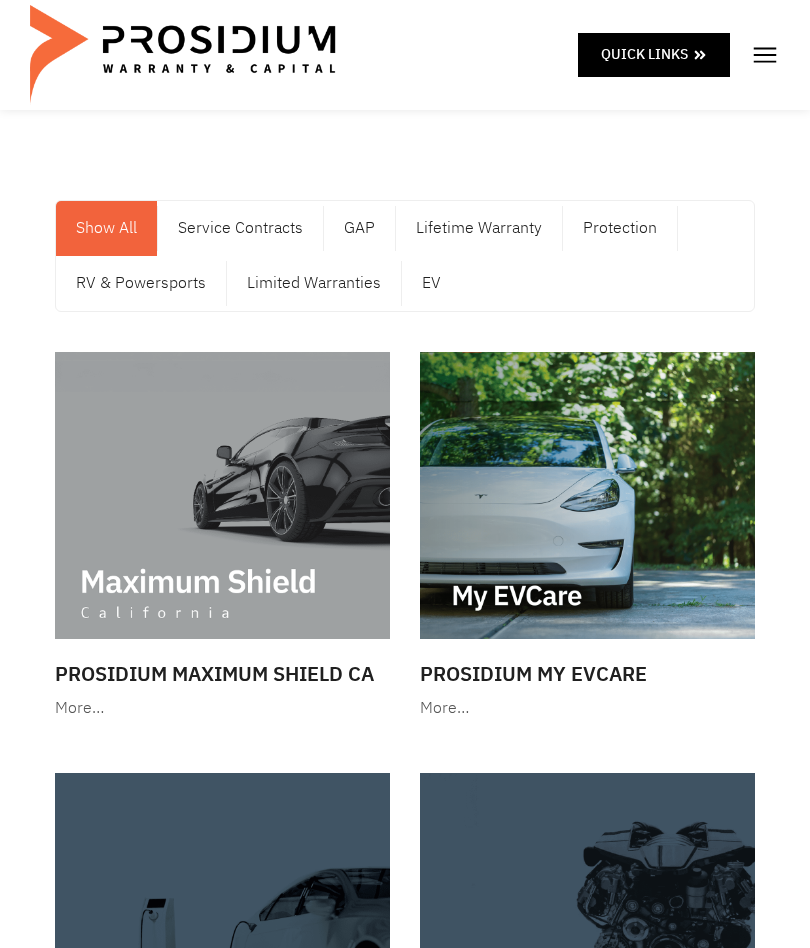 click on "Service Contracts" 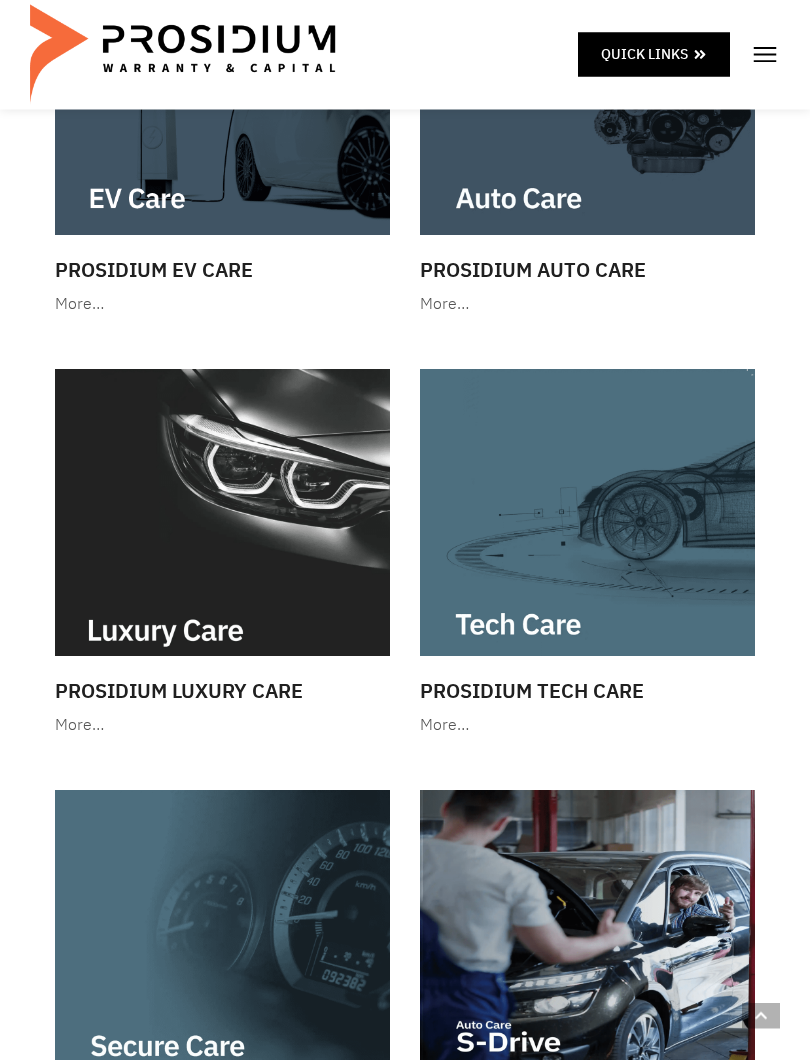 scroll, scrollTop: 404, scrollLeft: 0, axis: vertical 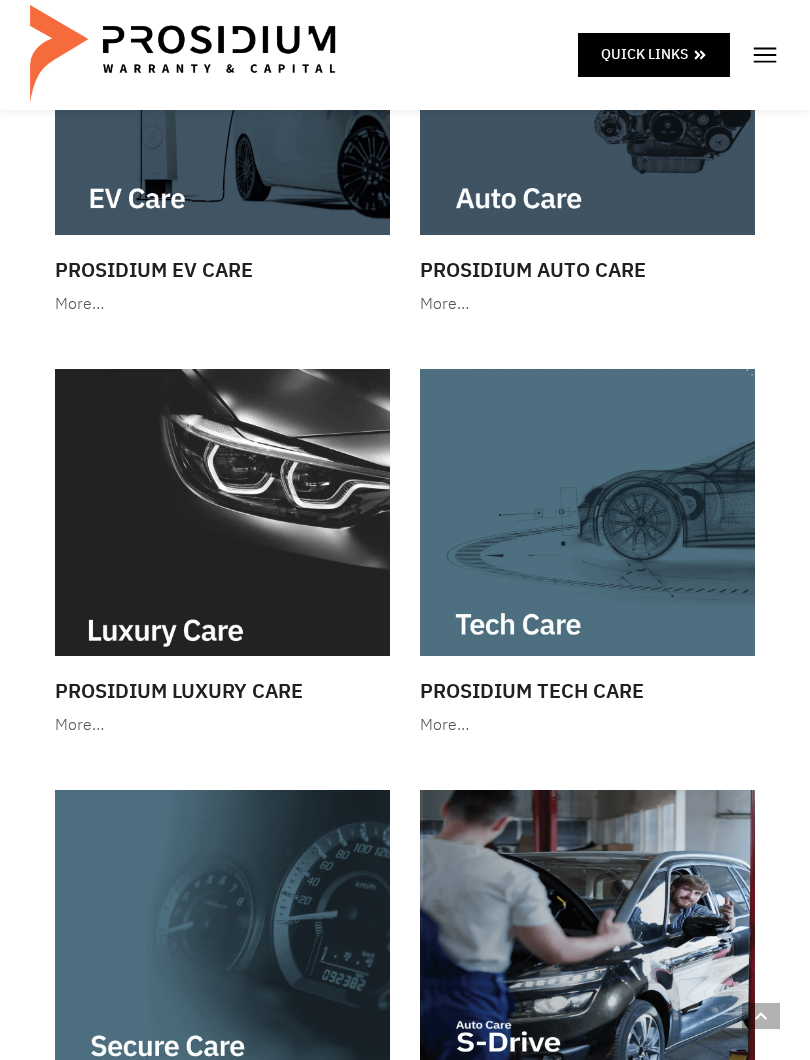 click 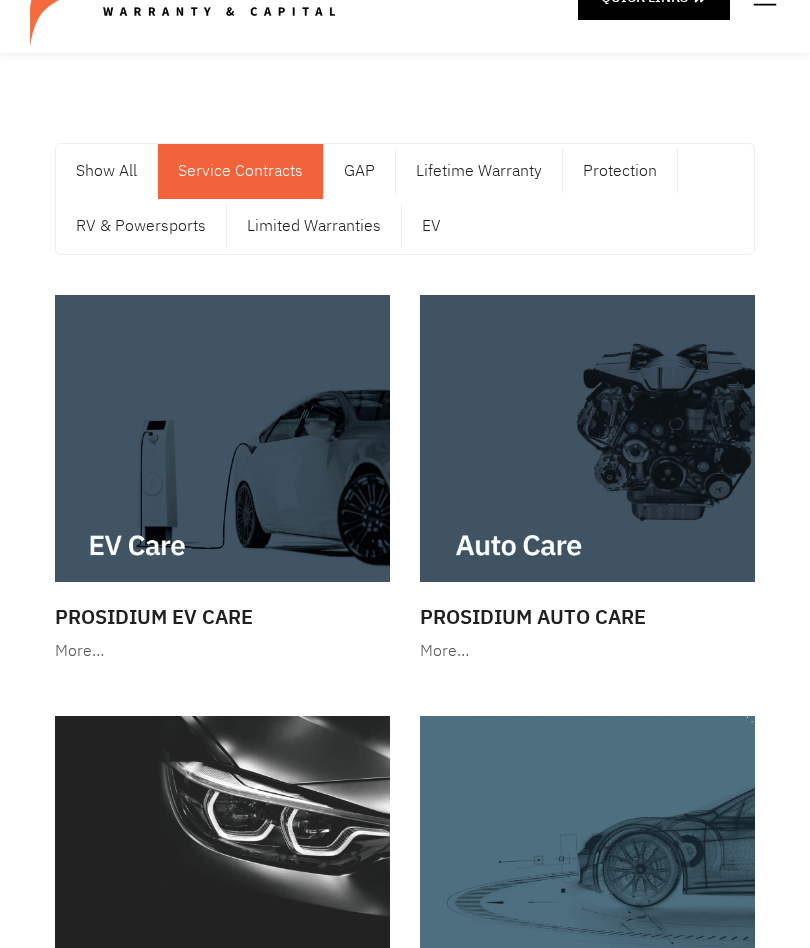 scroll, scrollTop: 0, scrollLeft: 0, axis: both 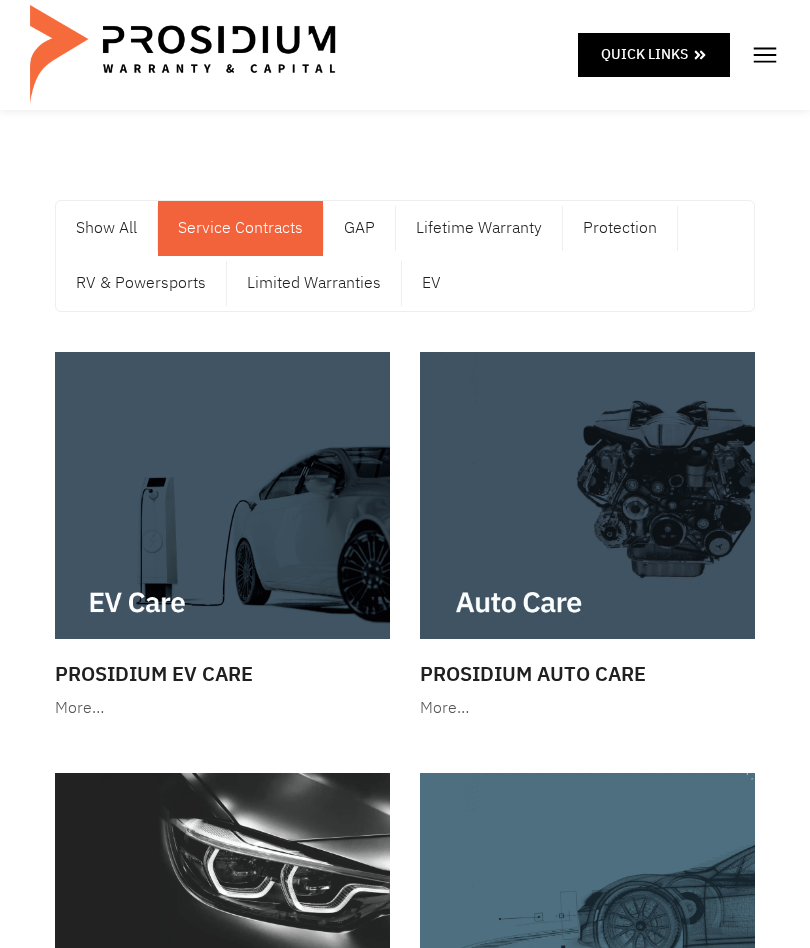 click 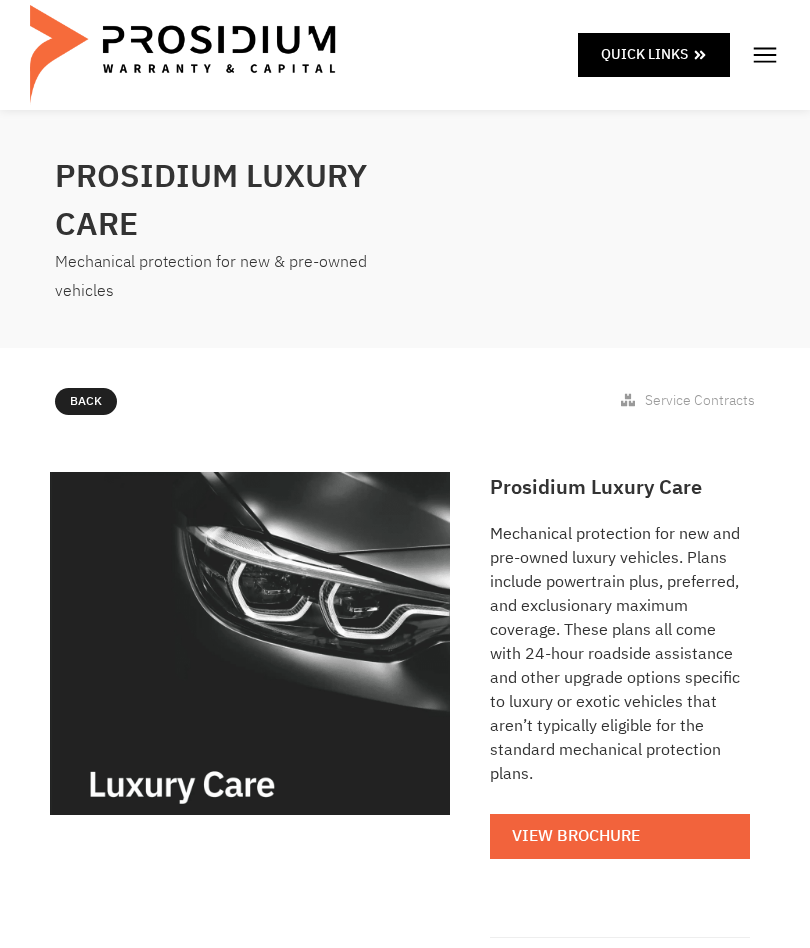 scroll, scrollTop: 0, scrollLeft: 0, axis: both 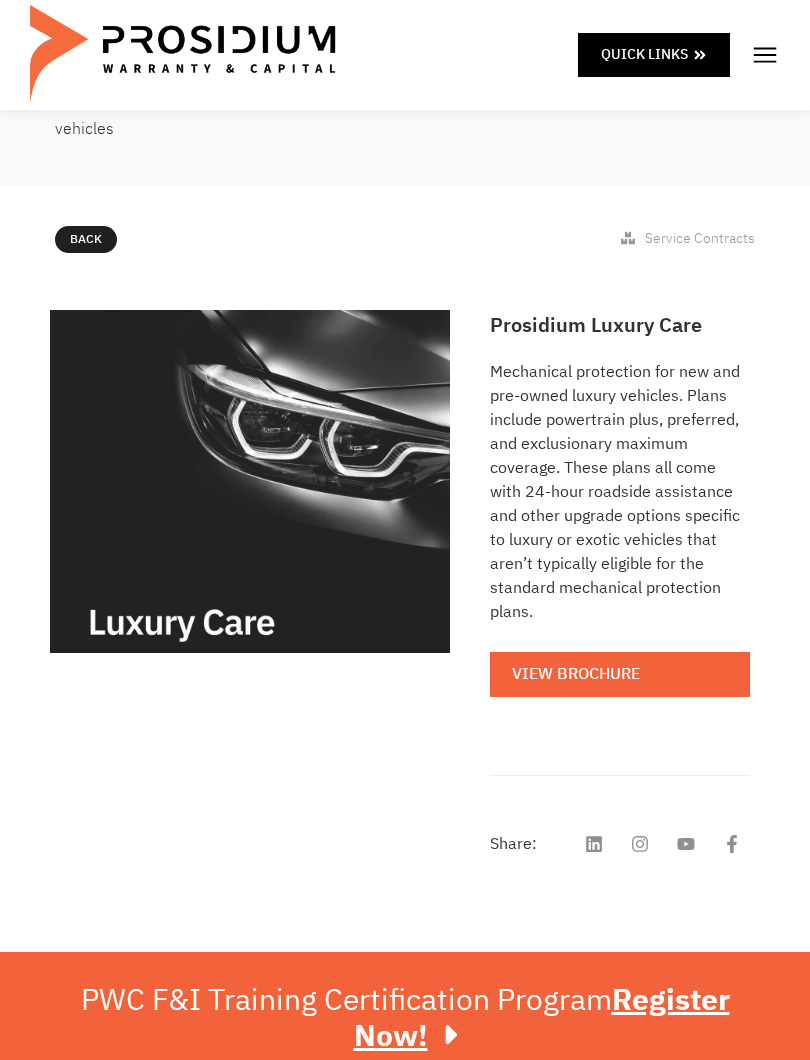 click on "View Brochure" at bounding box center [620, 674] 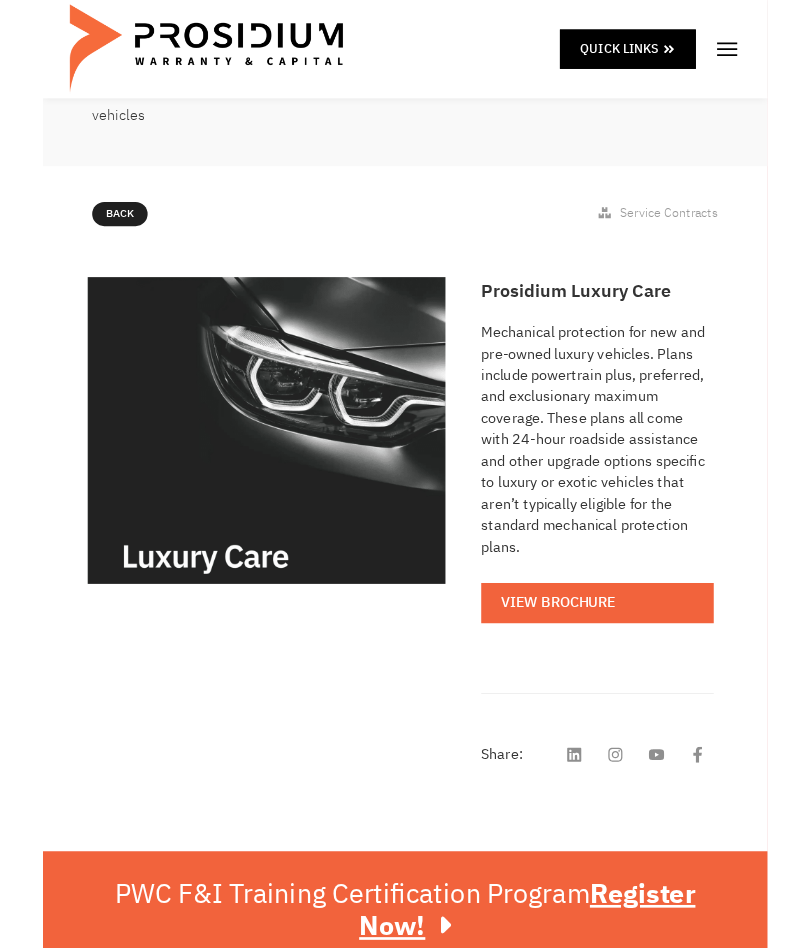 scroll, scrollTop: 218, scrollLeft: 0, axis: vertical 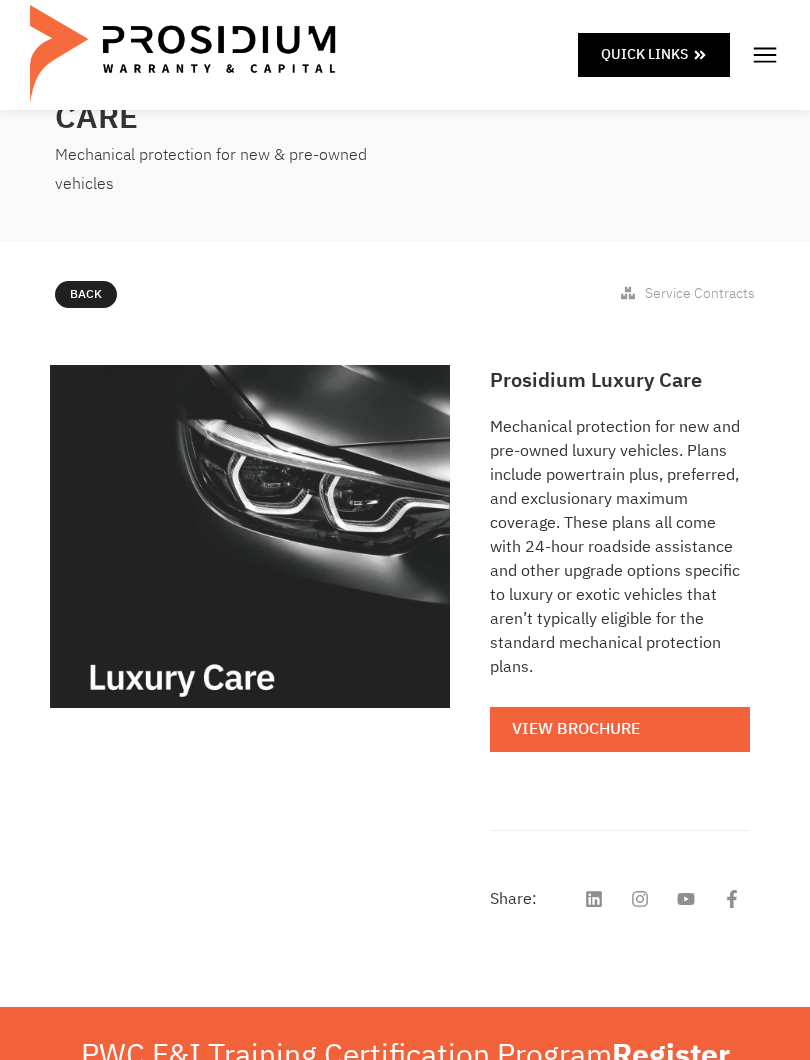 click on "View Brochure" at bounding box center (620, 729) 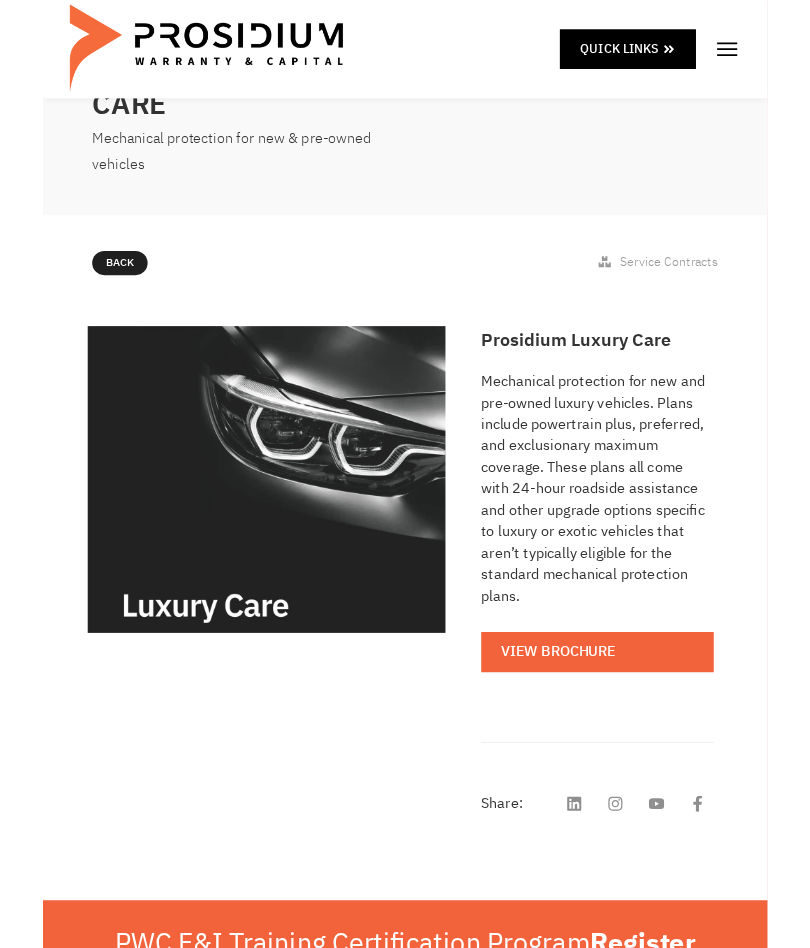 scroll, scrollTop: 163, scrollLeft: 0, axis: vertical 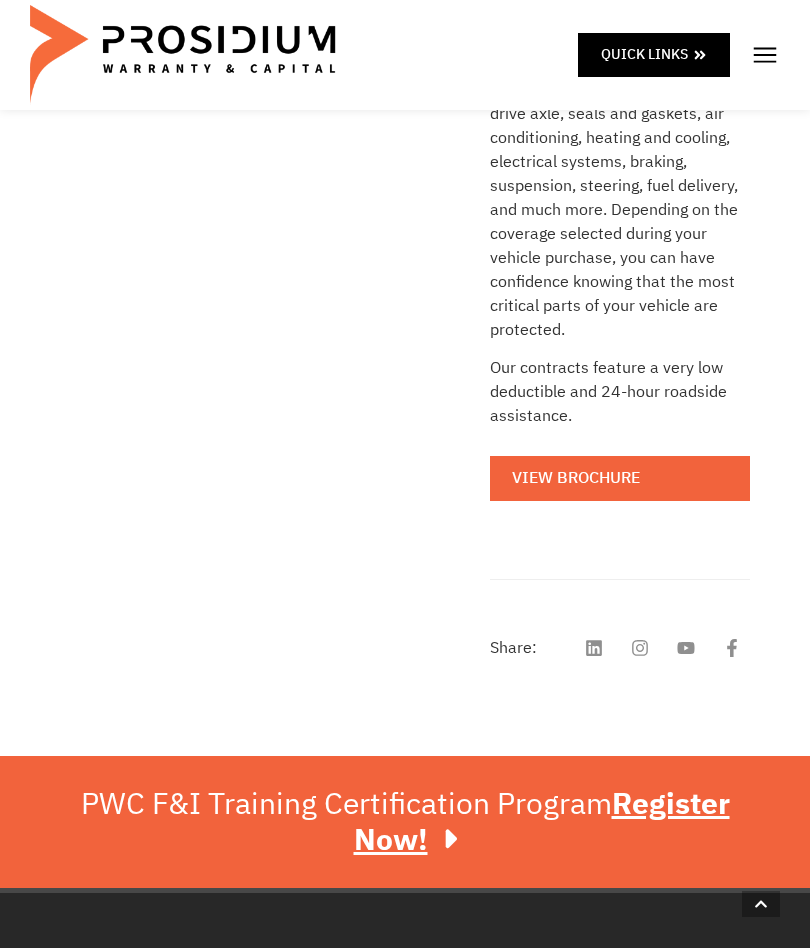 click on "View Brochure" at bounding box center (620, 478) 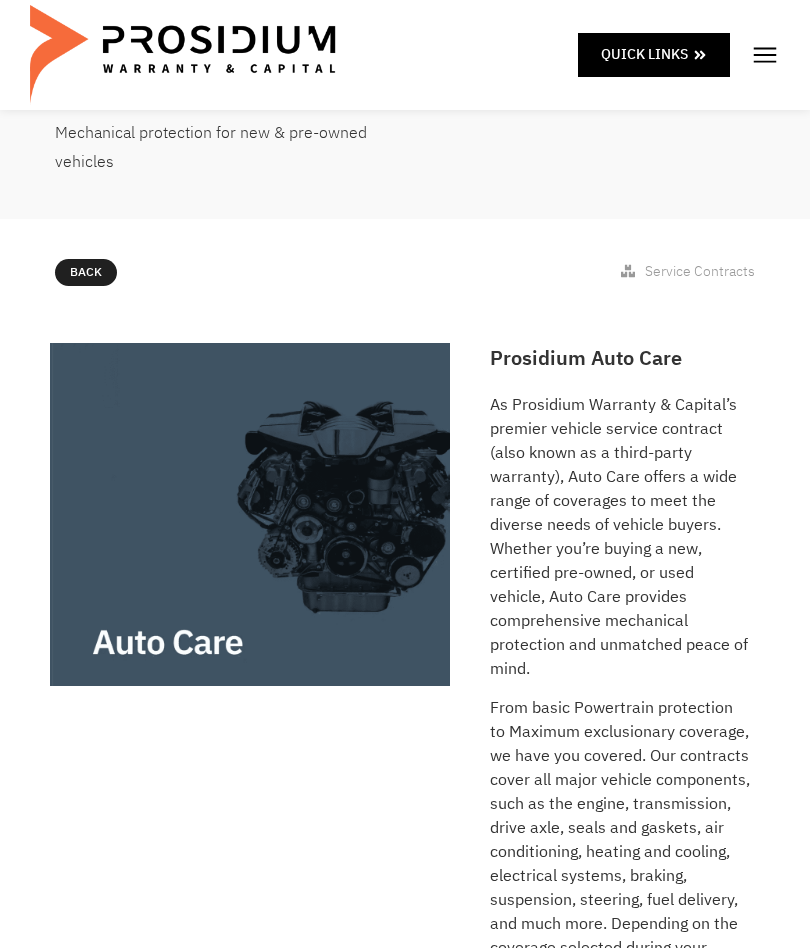 scroll, scrollTop: 0, scrollLeft: 0, axis: both 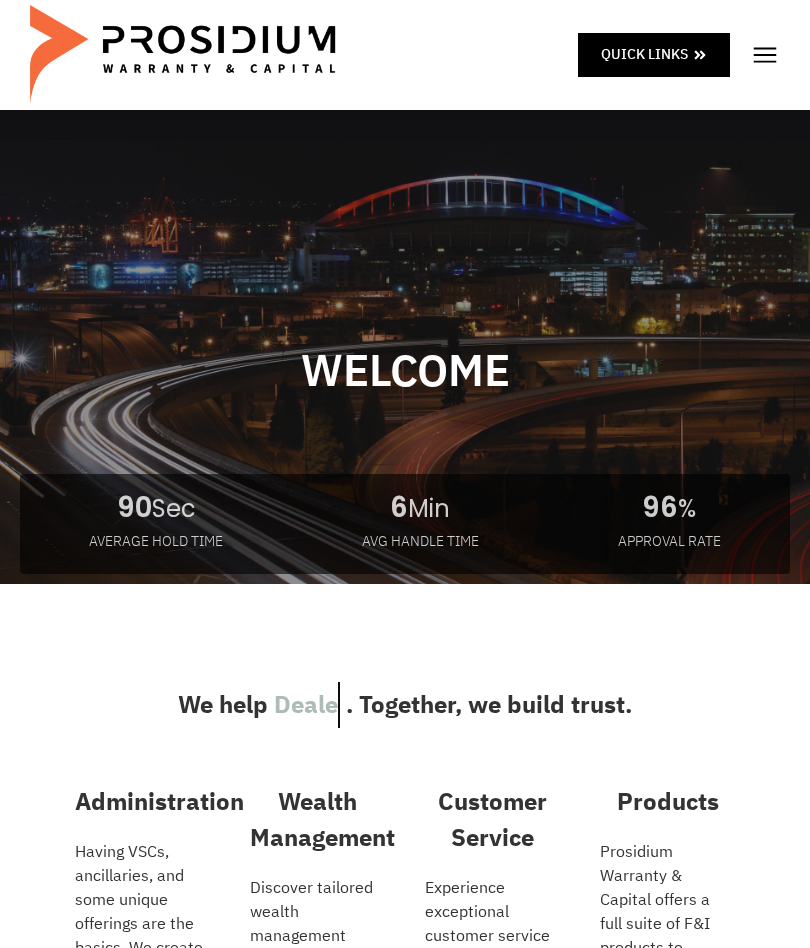 click at bounding box center [765, 55] 